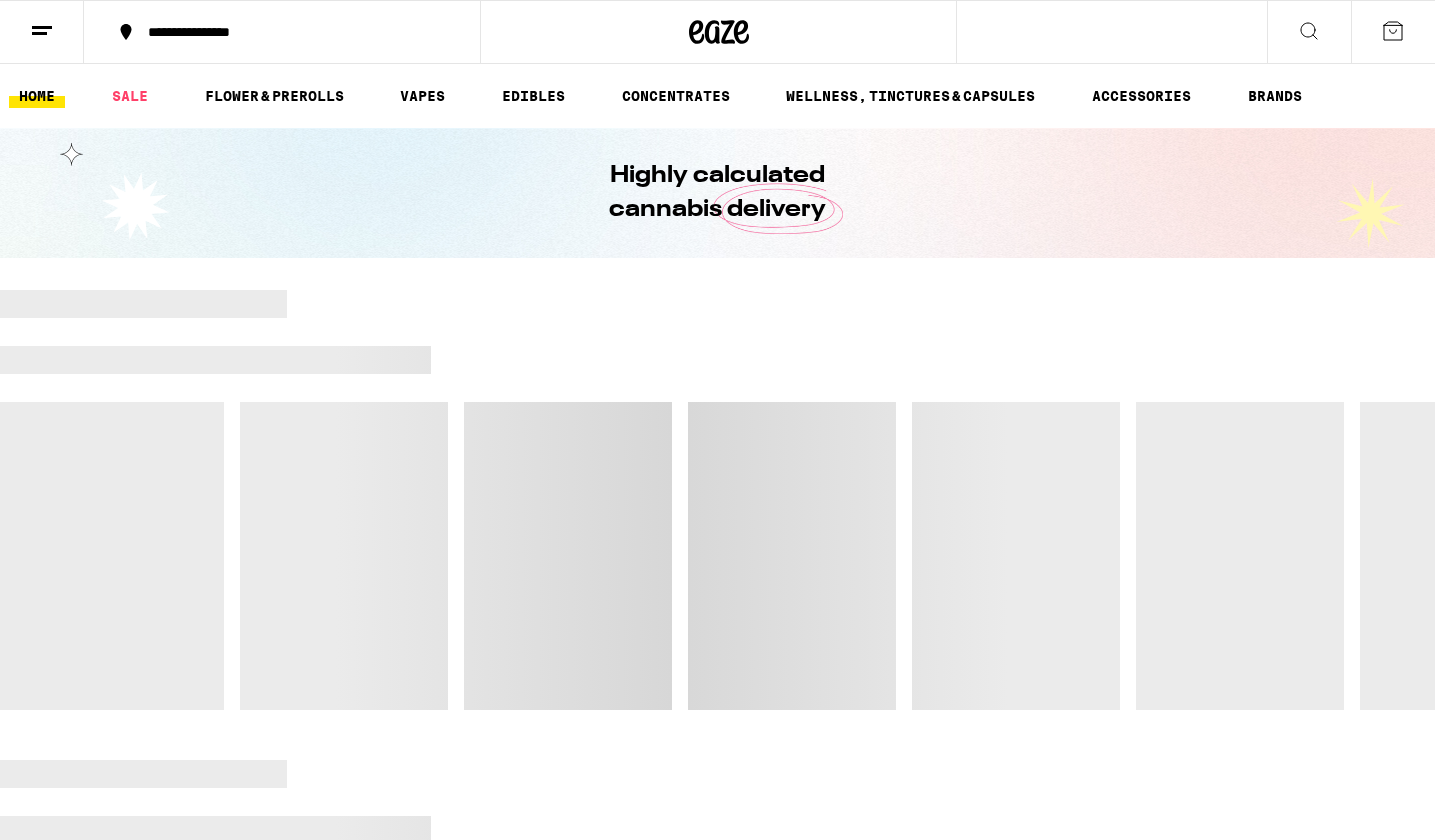 scroll, scrollTop: 0, scrollLeft: 0, axis: both 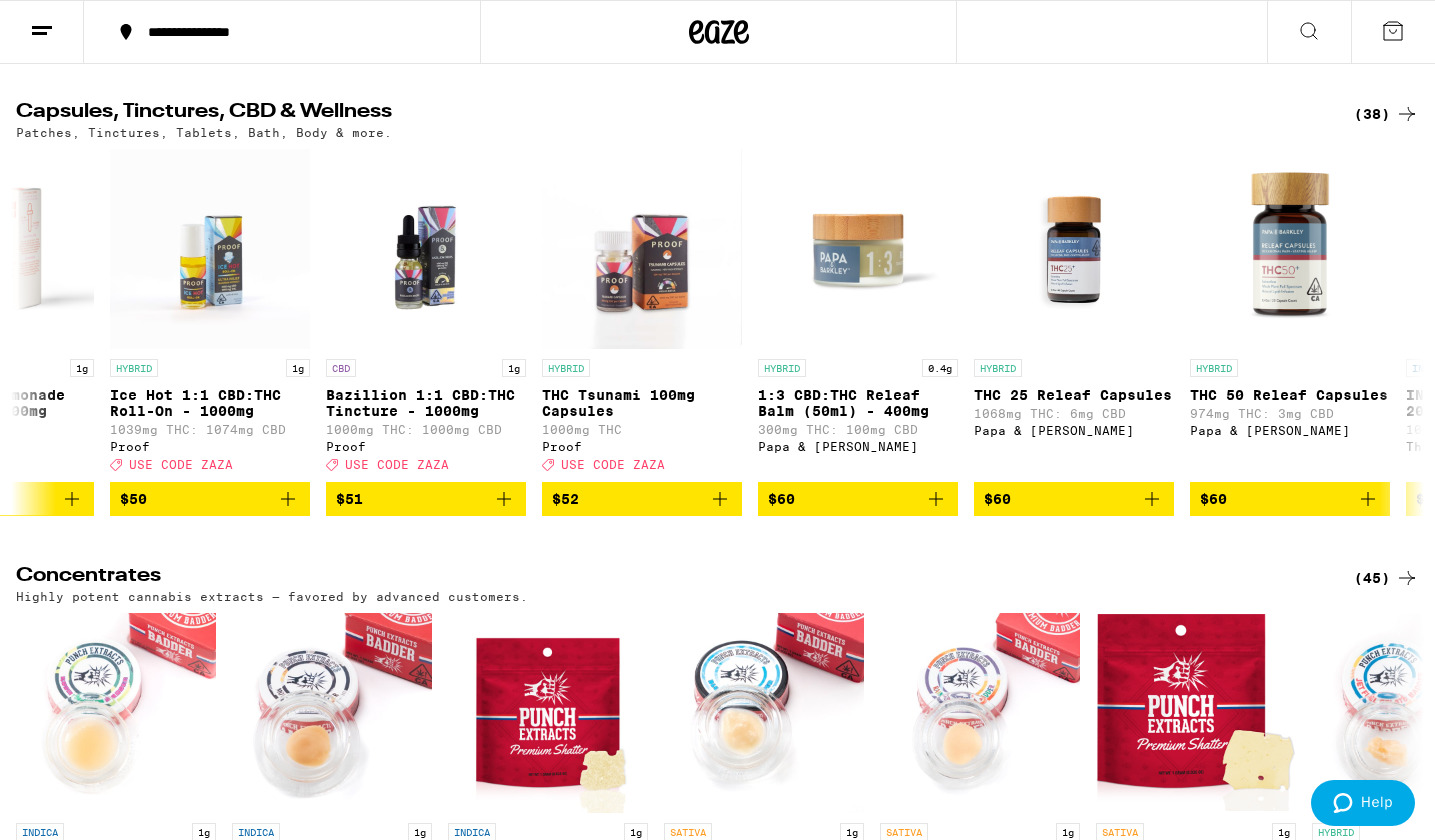 click on "Capsules, Tinctures, CBD & Wellness" at bounding box center (668, 114) 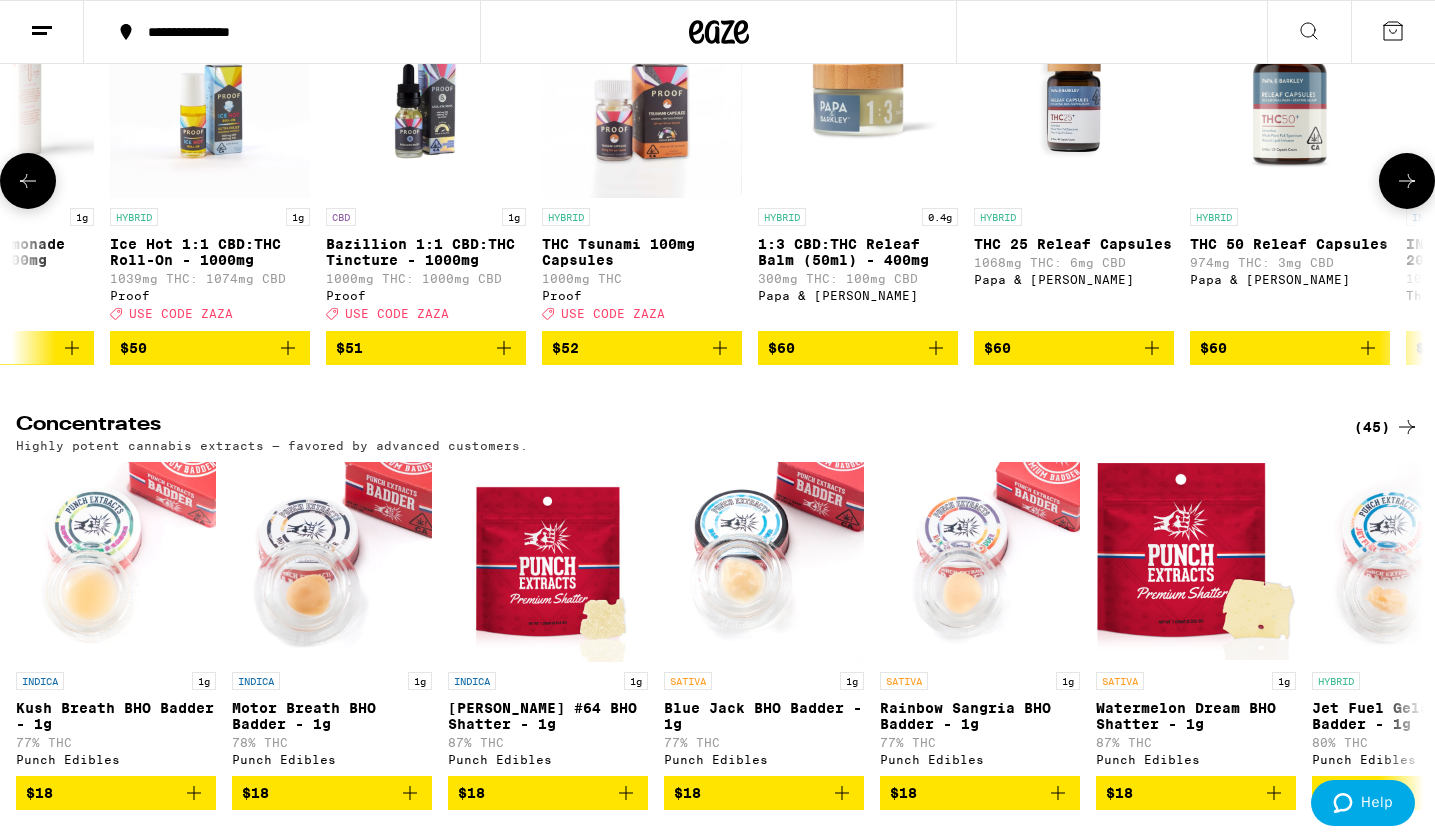 scroll, scrollTop: 7210, scrollLeft: 0, axis: vertical 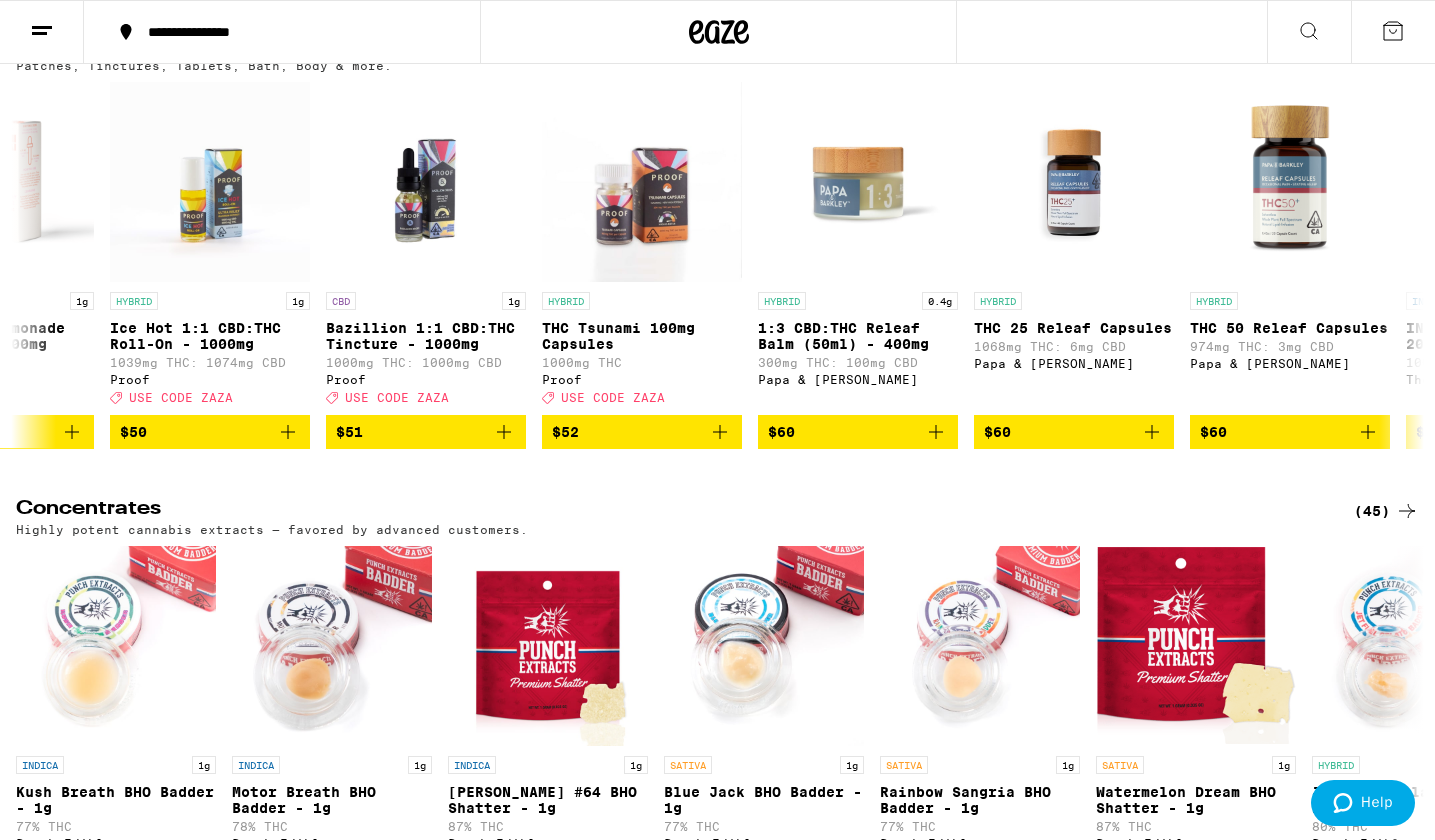 click on "(38)" at bounding box center [1386, 47] 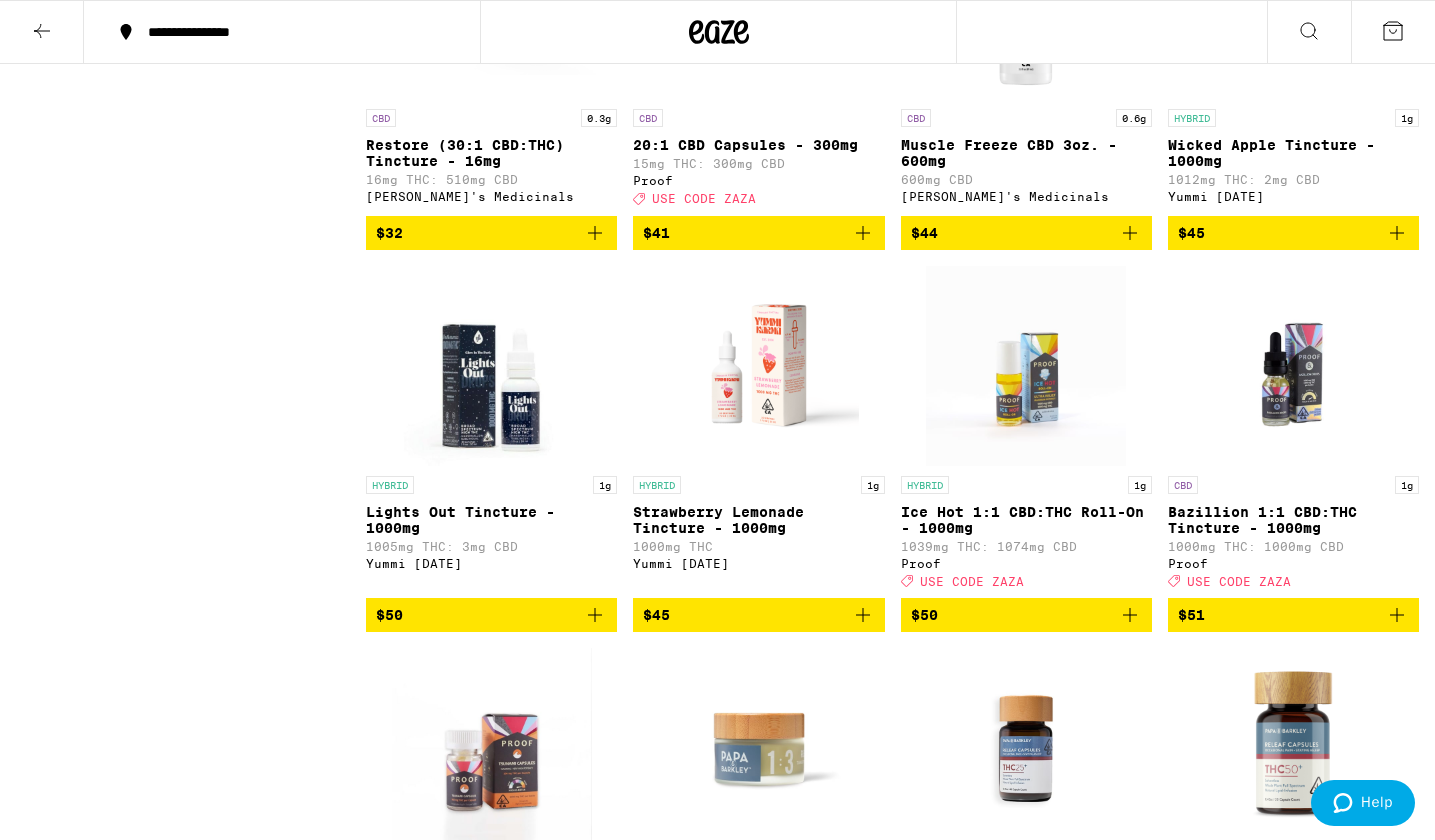 scroll, scrollTop: 1869, scrollLeft: 0, axis: vertical 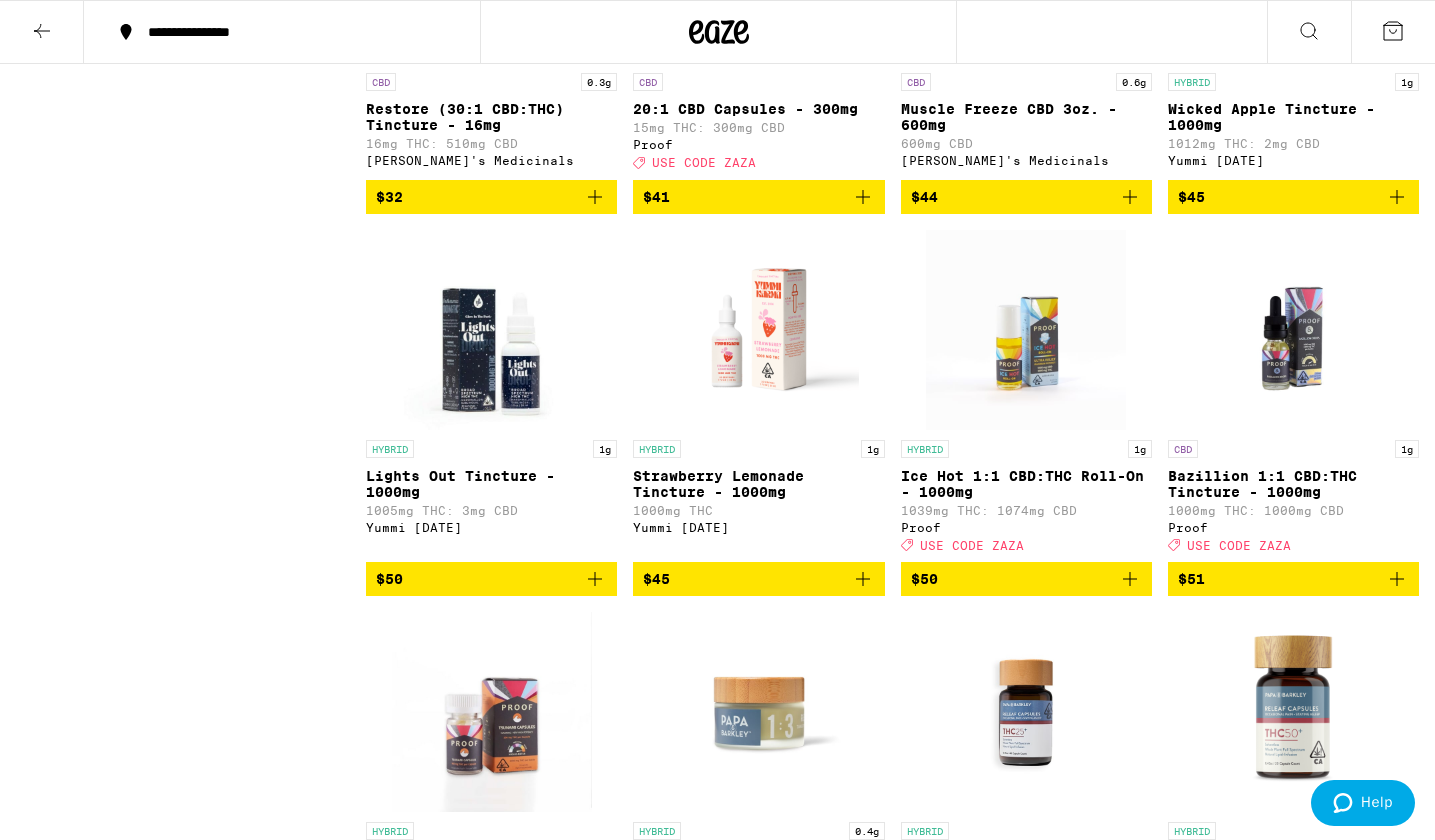 click 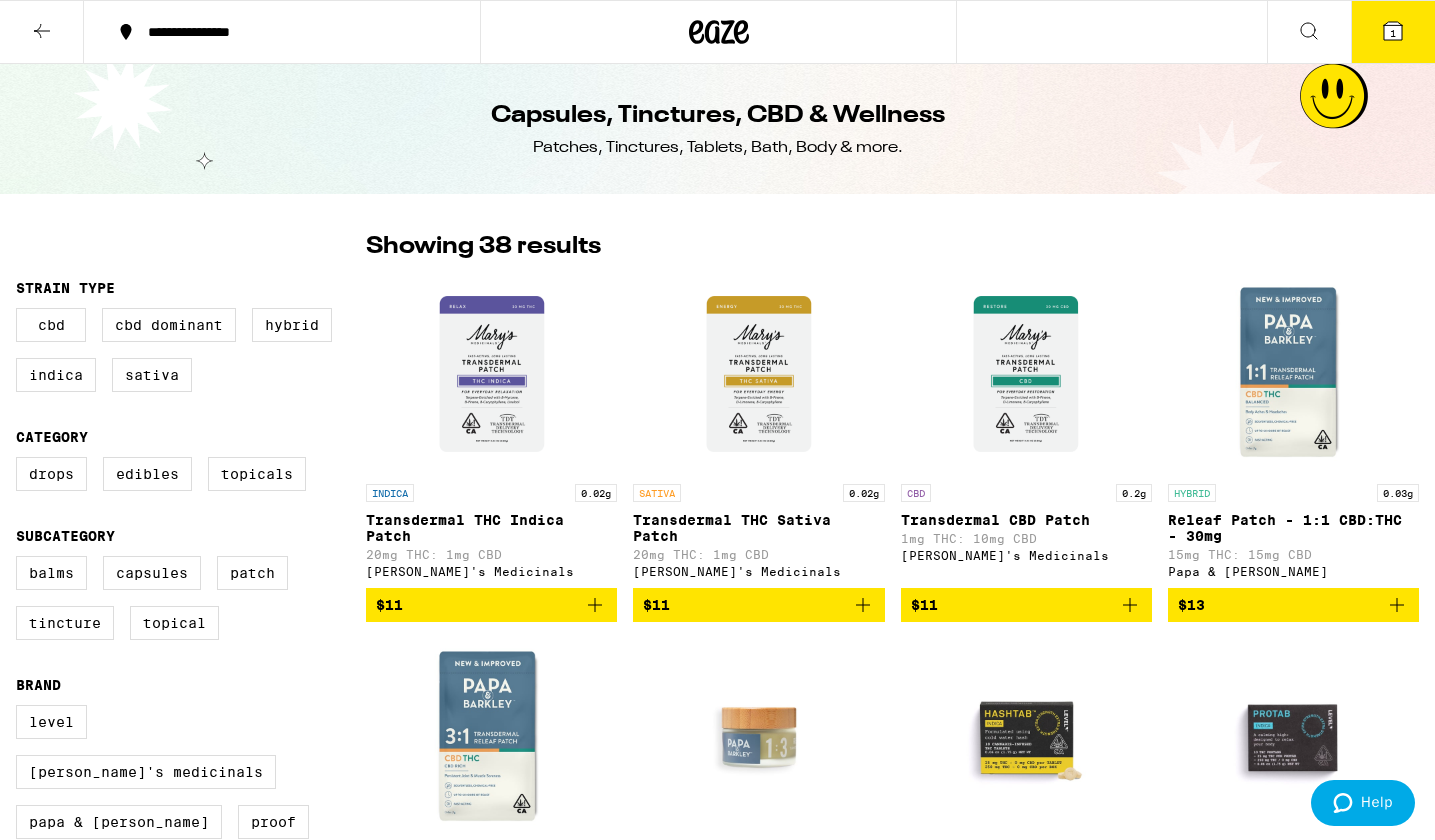scroll, scrollTop: 0, scrollLeft: 0, axis: both 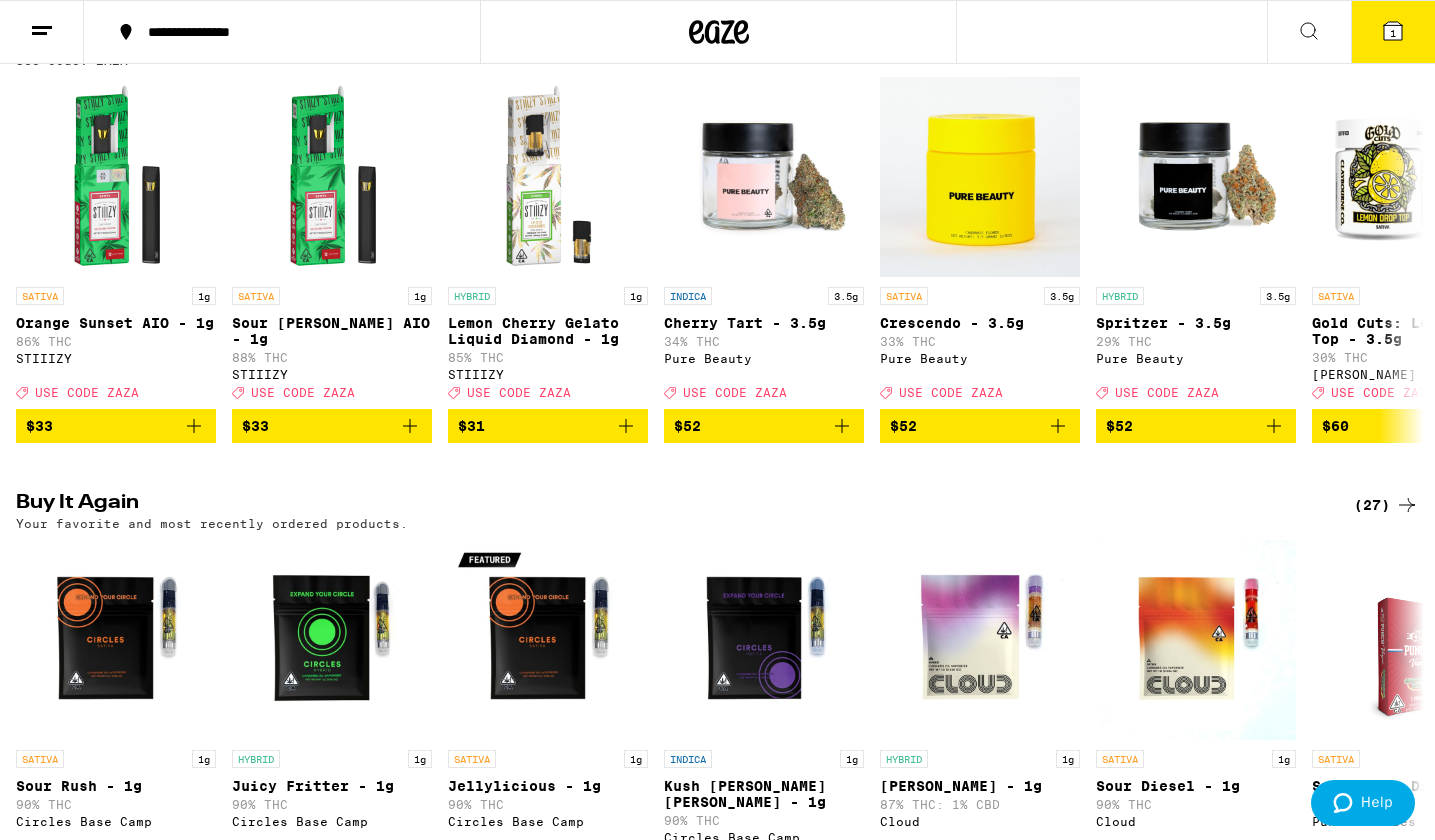 click on "(140)" at bounding box center (1382, 1398) 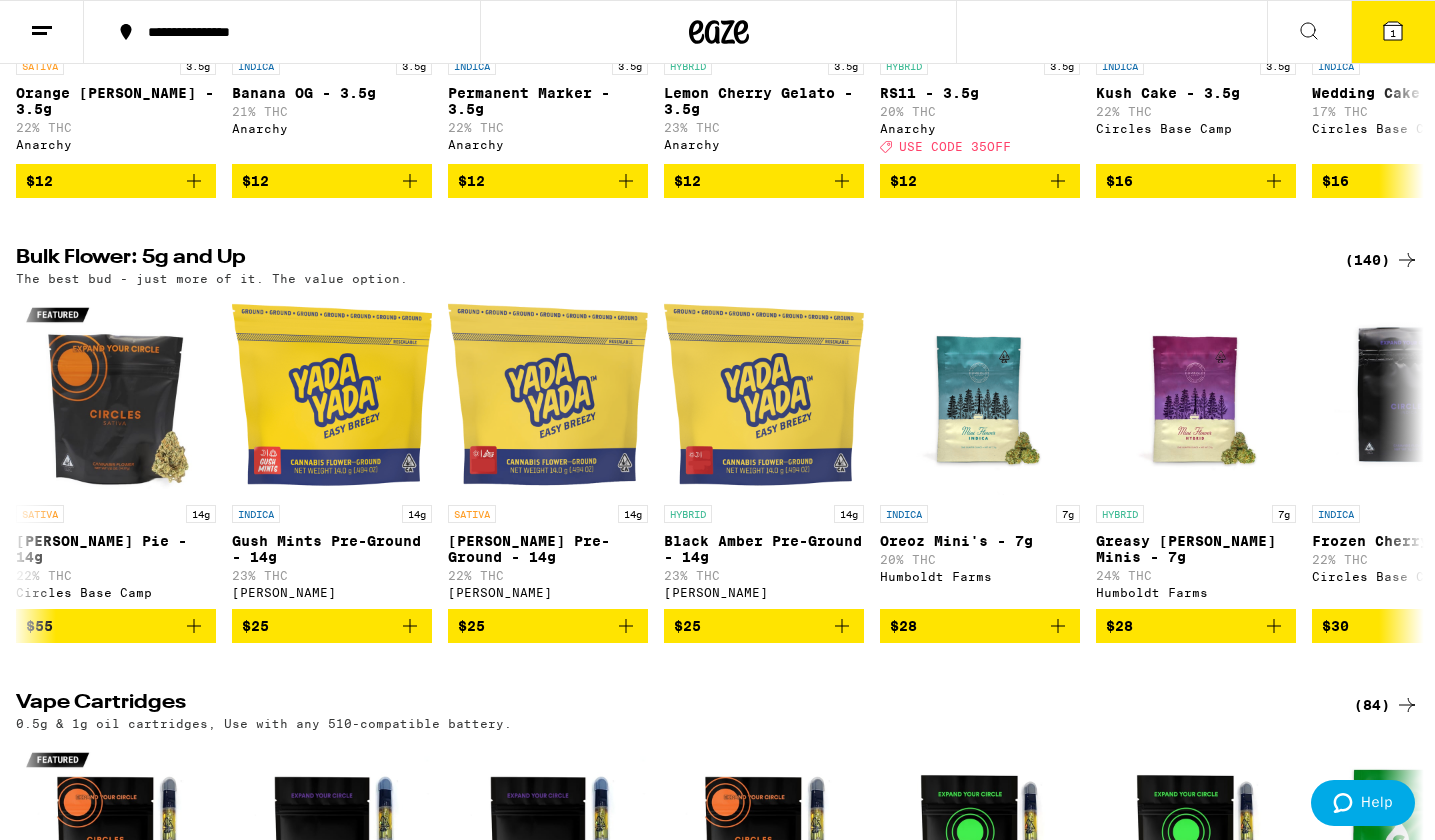 click on "(140)" at bounding box center [1382, 260] 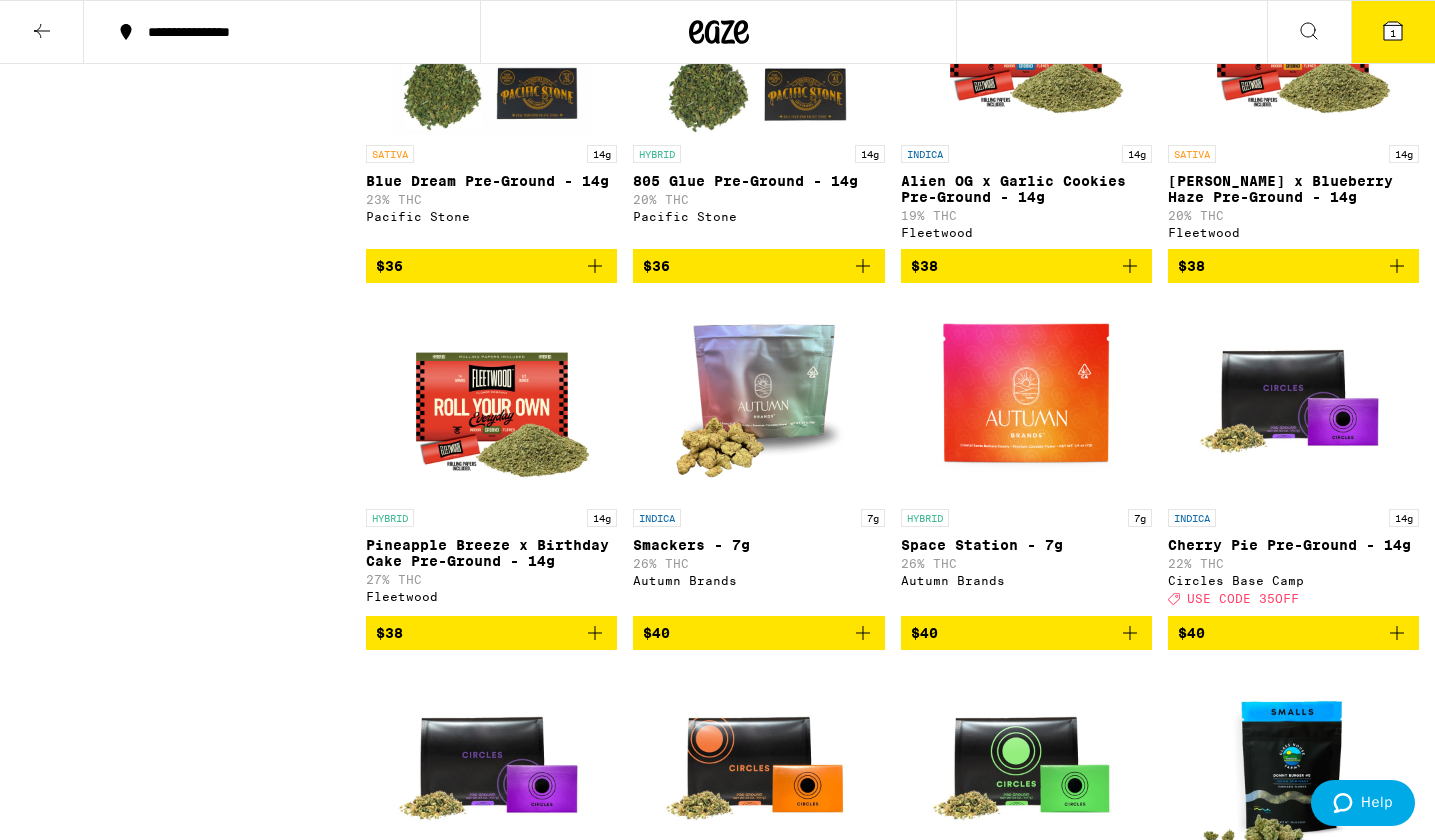 scroll, scrollTop: 2498, scrollLeft: 0, axis: vertical 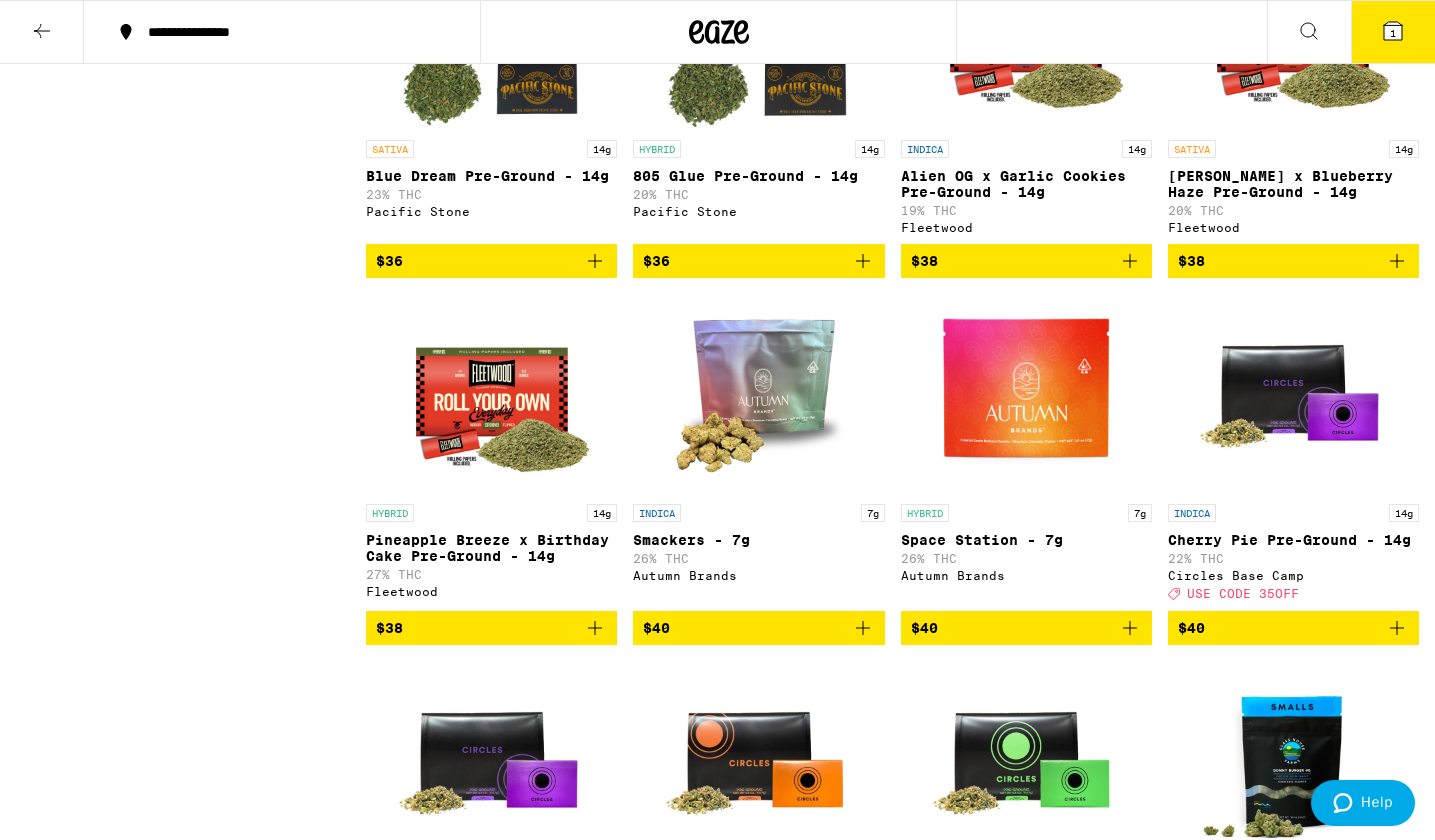 click 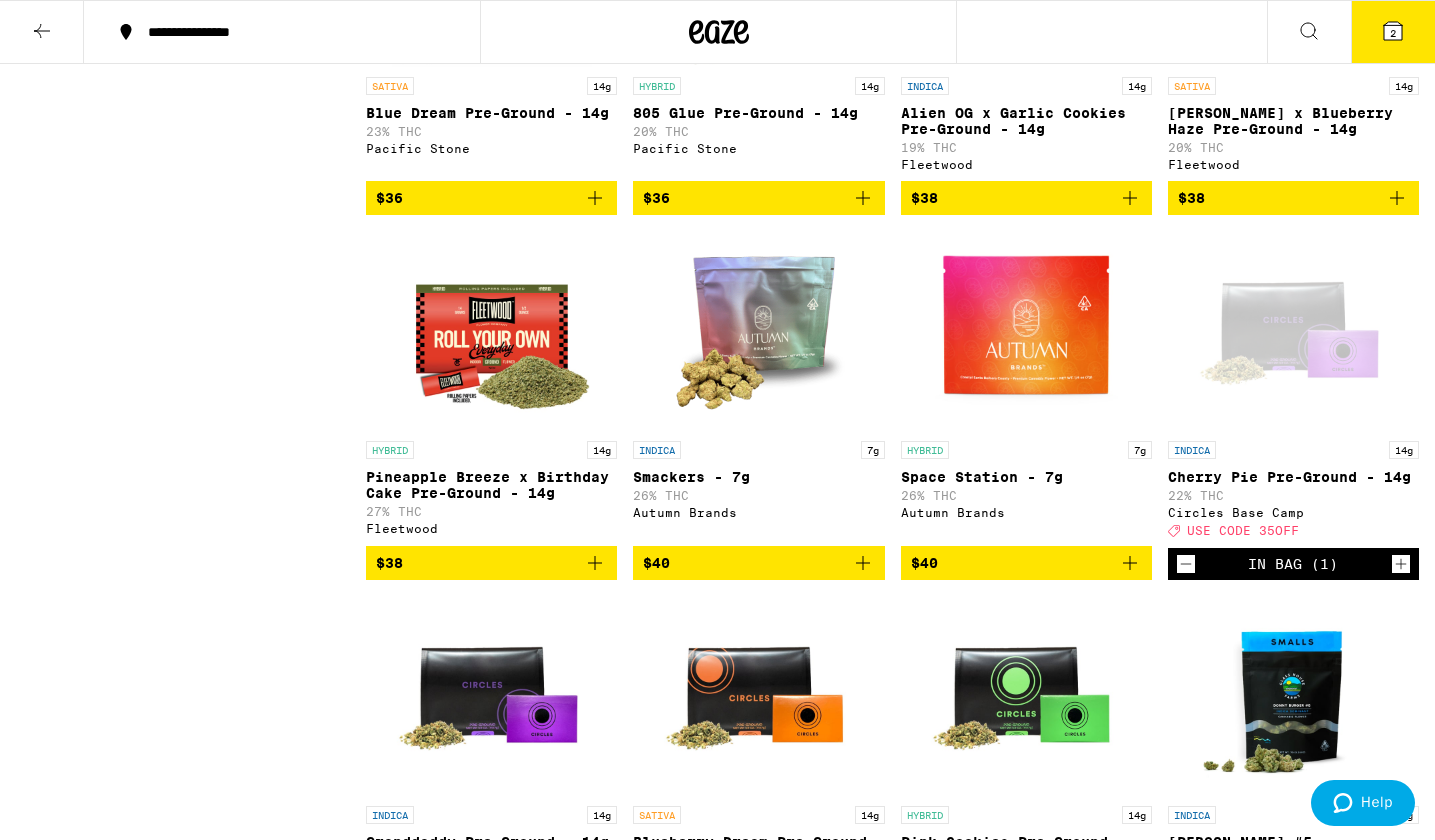 scroll, scrollTop: 2399, scrollLeft: 0, axis: vertical 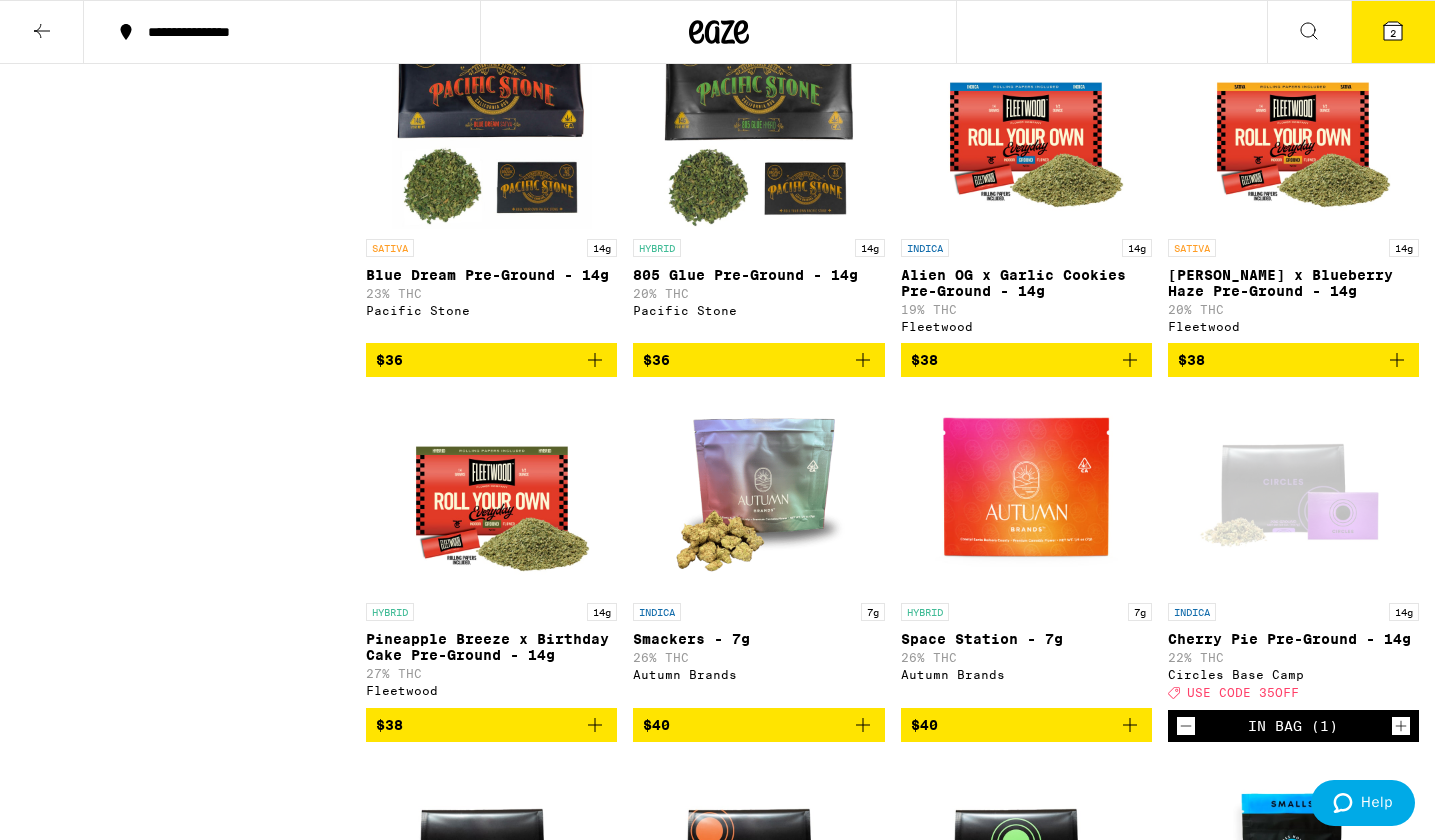 click 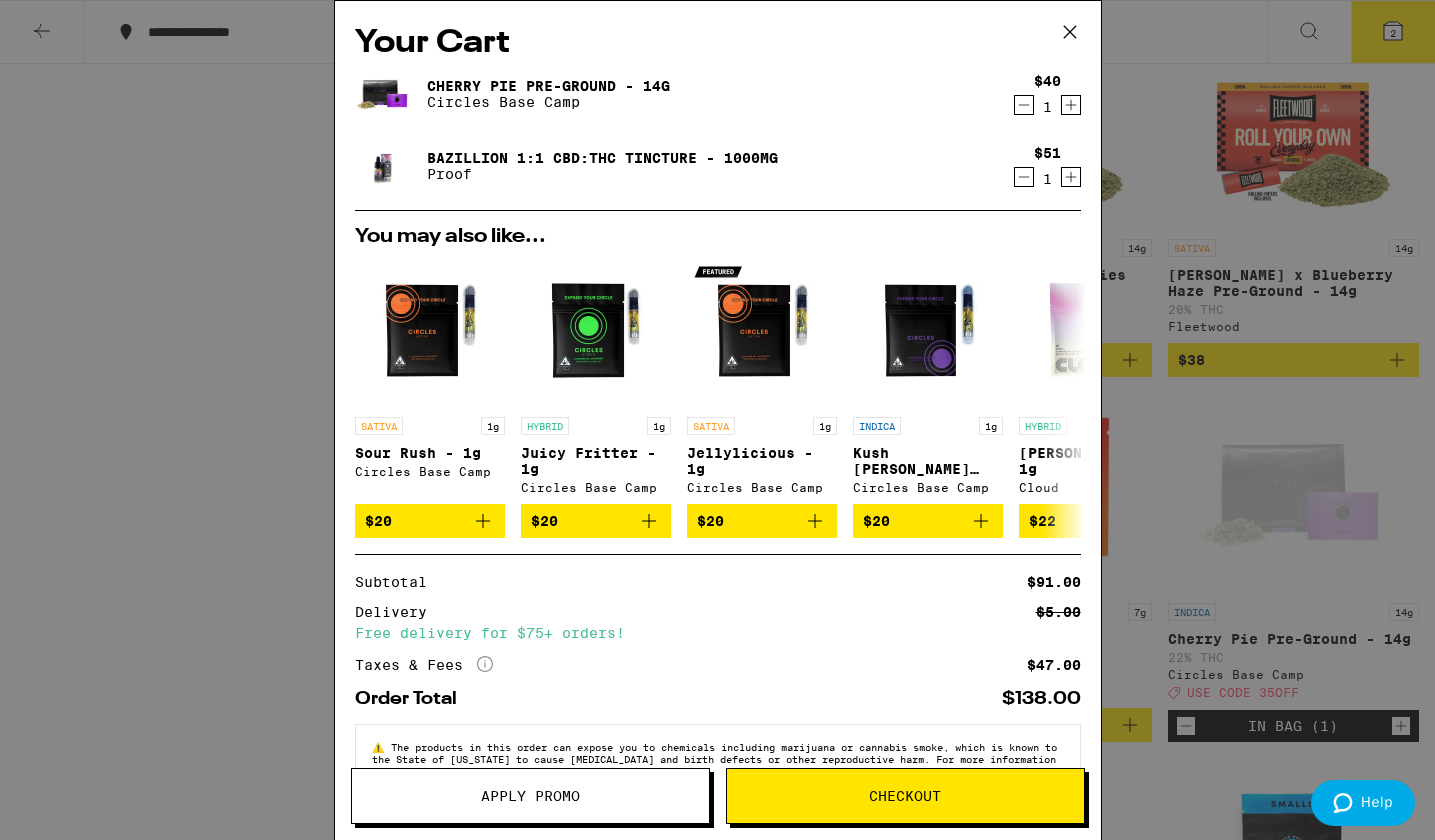 click on "Apply Promo" at bounding box center [530, 796] 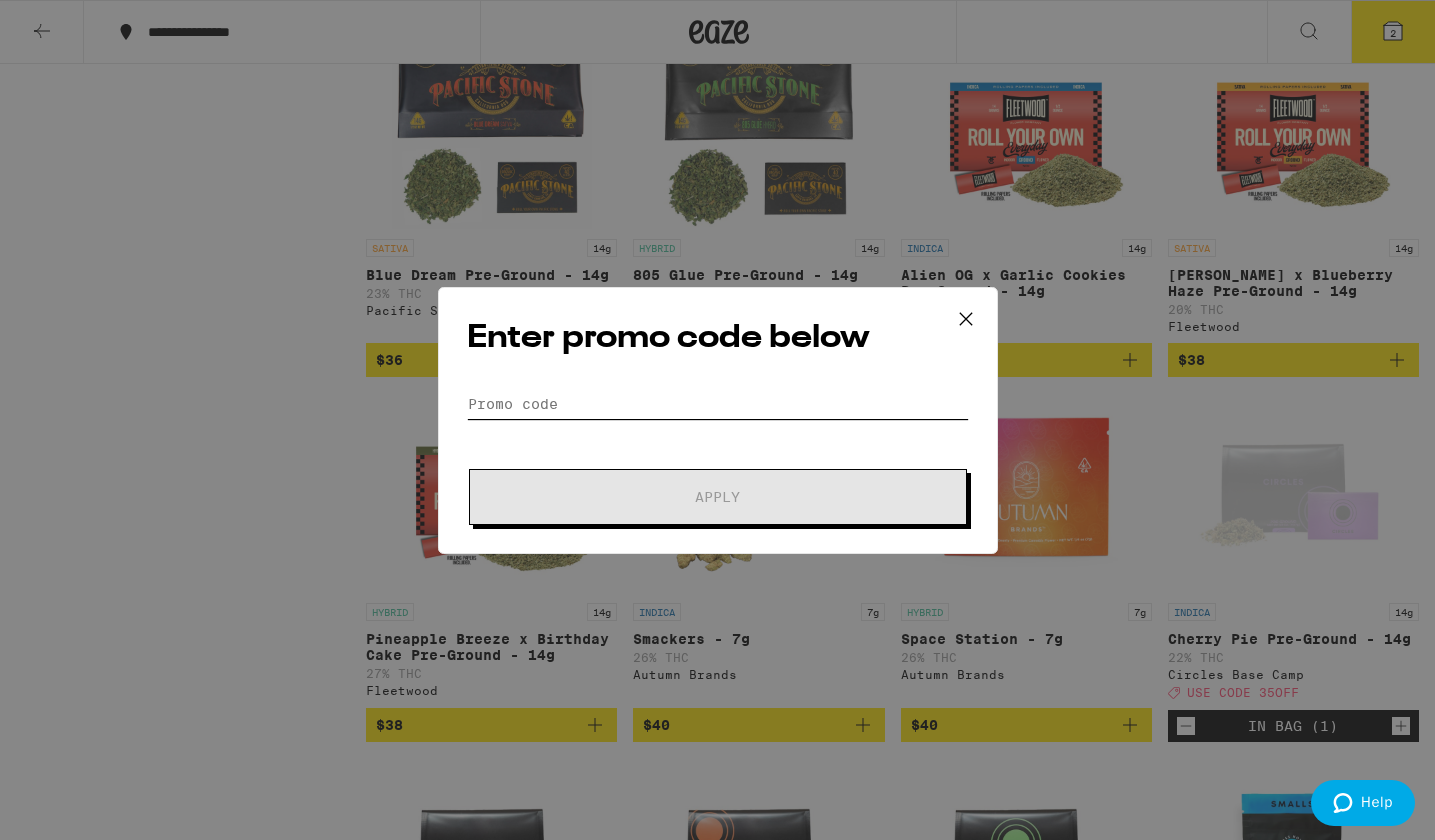 click on "Promo Code" at bounding box center [718, 404] 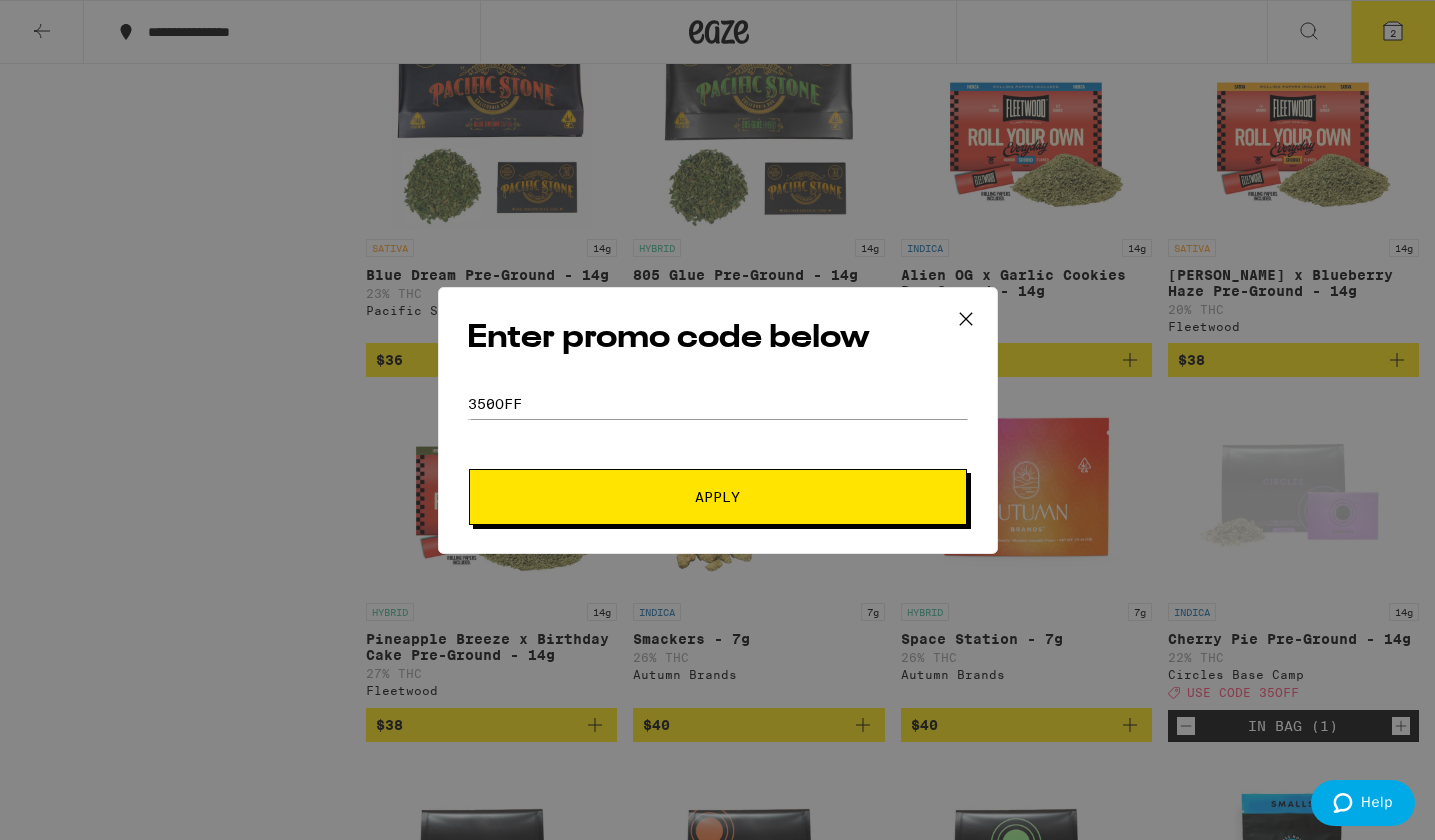 click on "Apply" at bounding box center (718, 497) 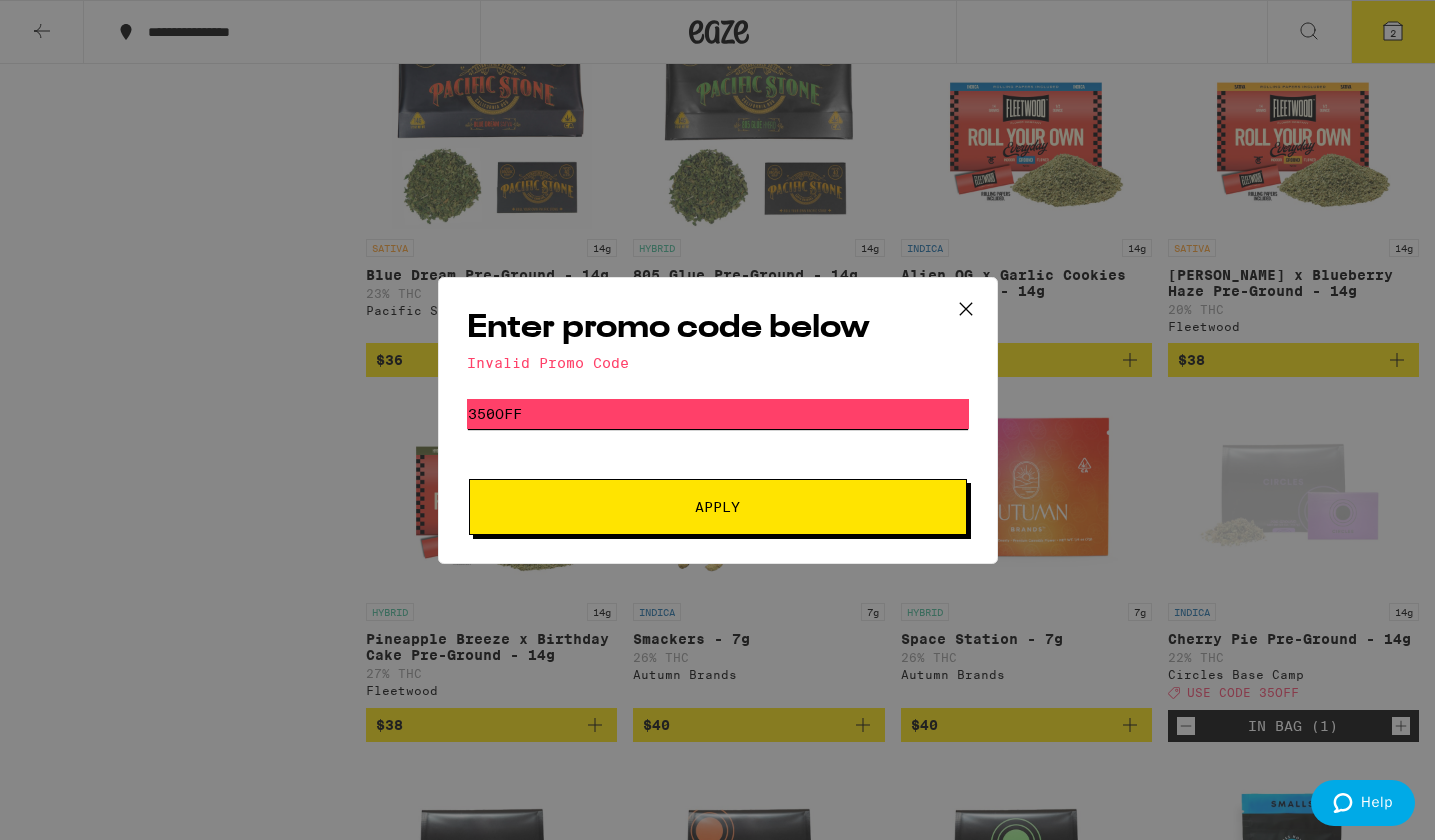 click on "350off" at bounding box center (718, 414) 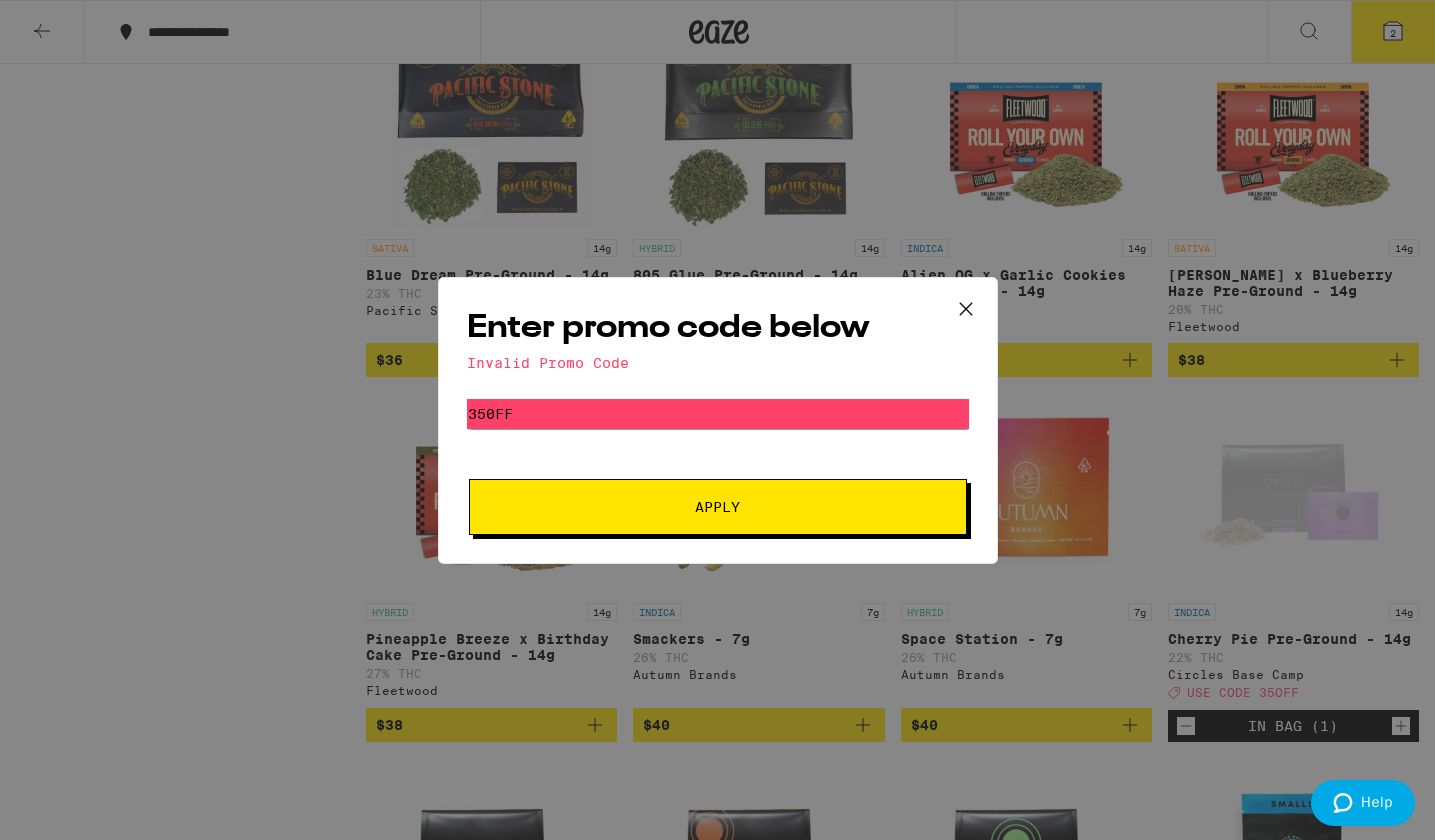 click on "Apply" at bounding box center [718, 507] 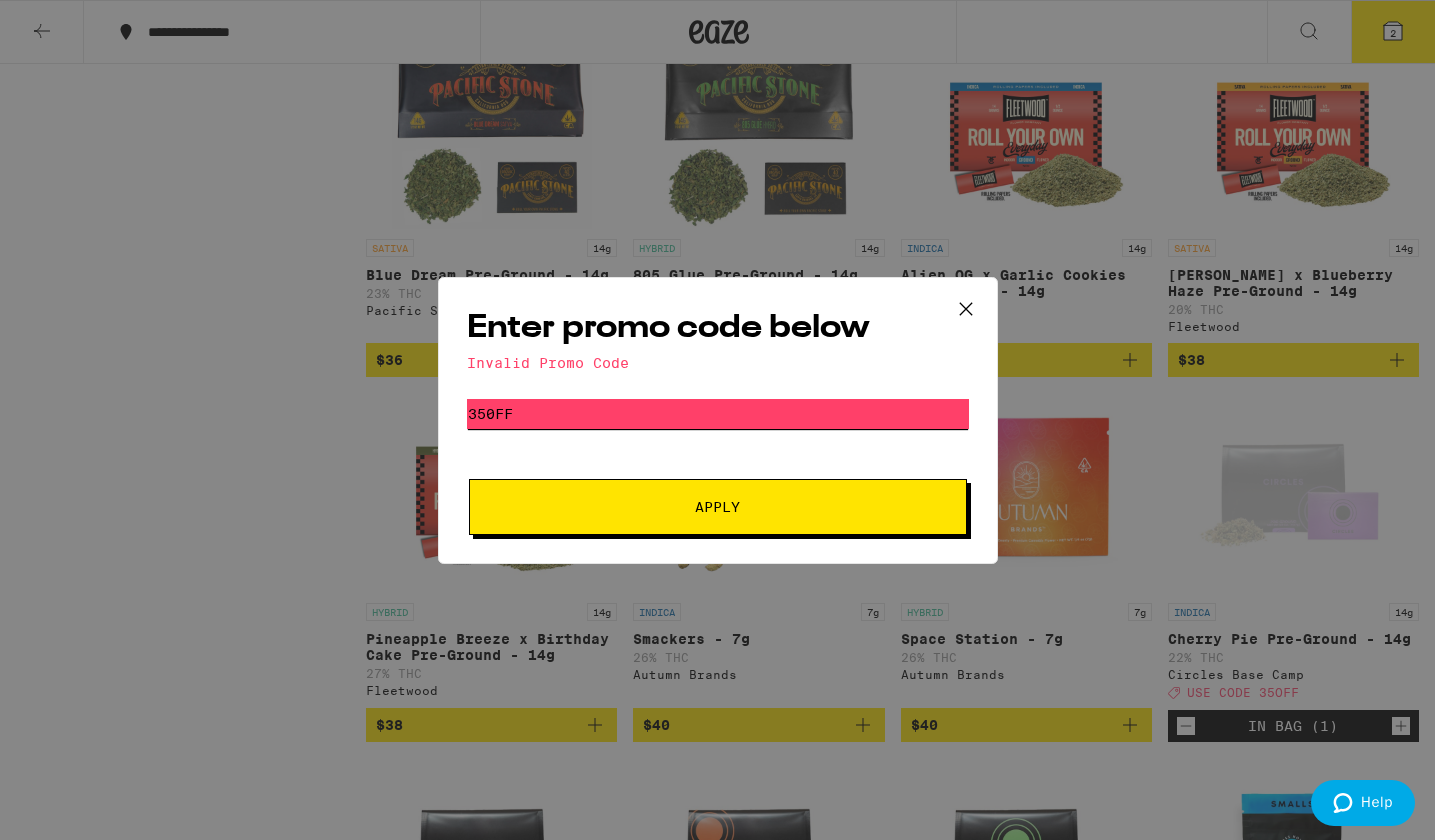 click on "350ff" at bounding box center [718, 414] 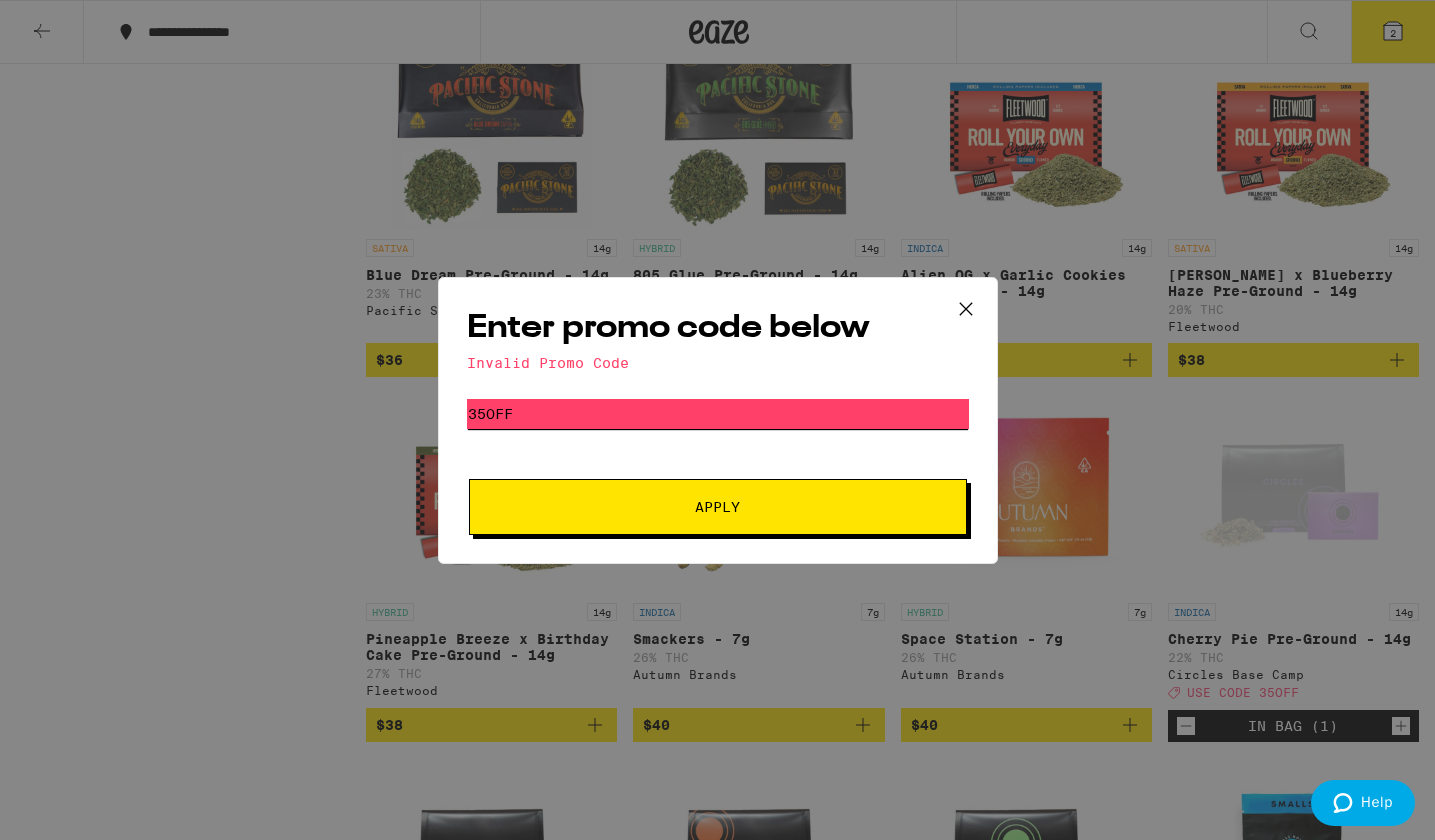 type on "35off" 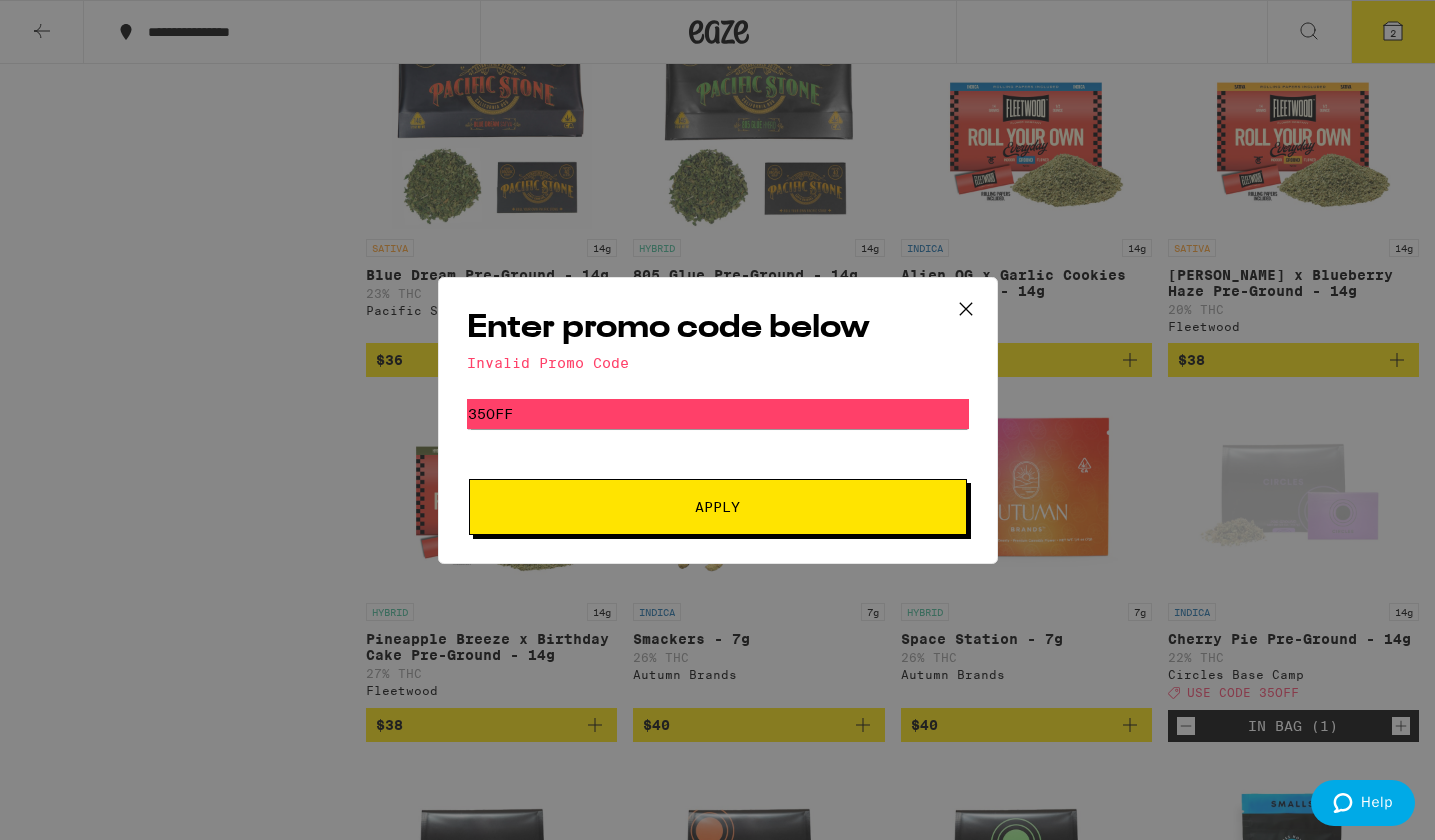 click on "Apply" at bounding box center [718, 507] 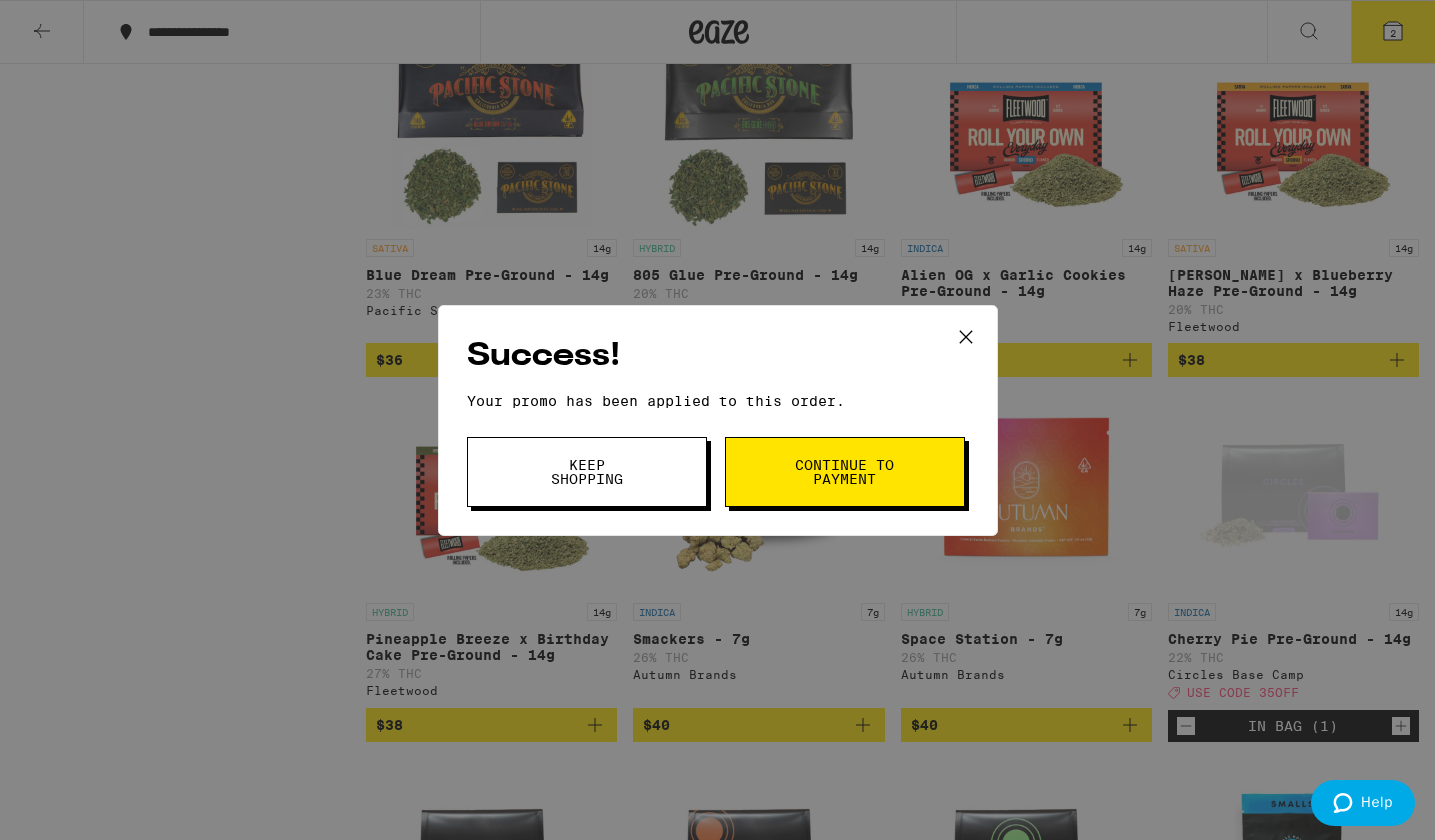 click on "Continue to payment" at bounding box center (845, 472) 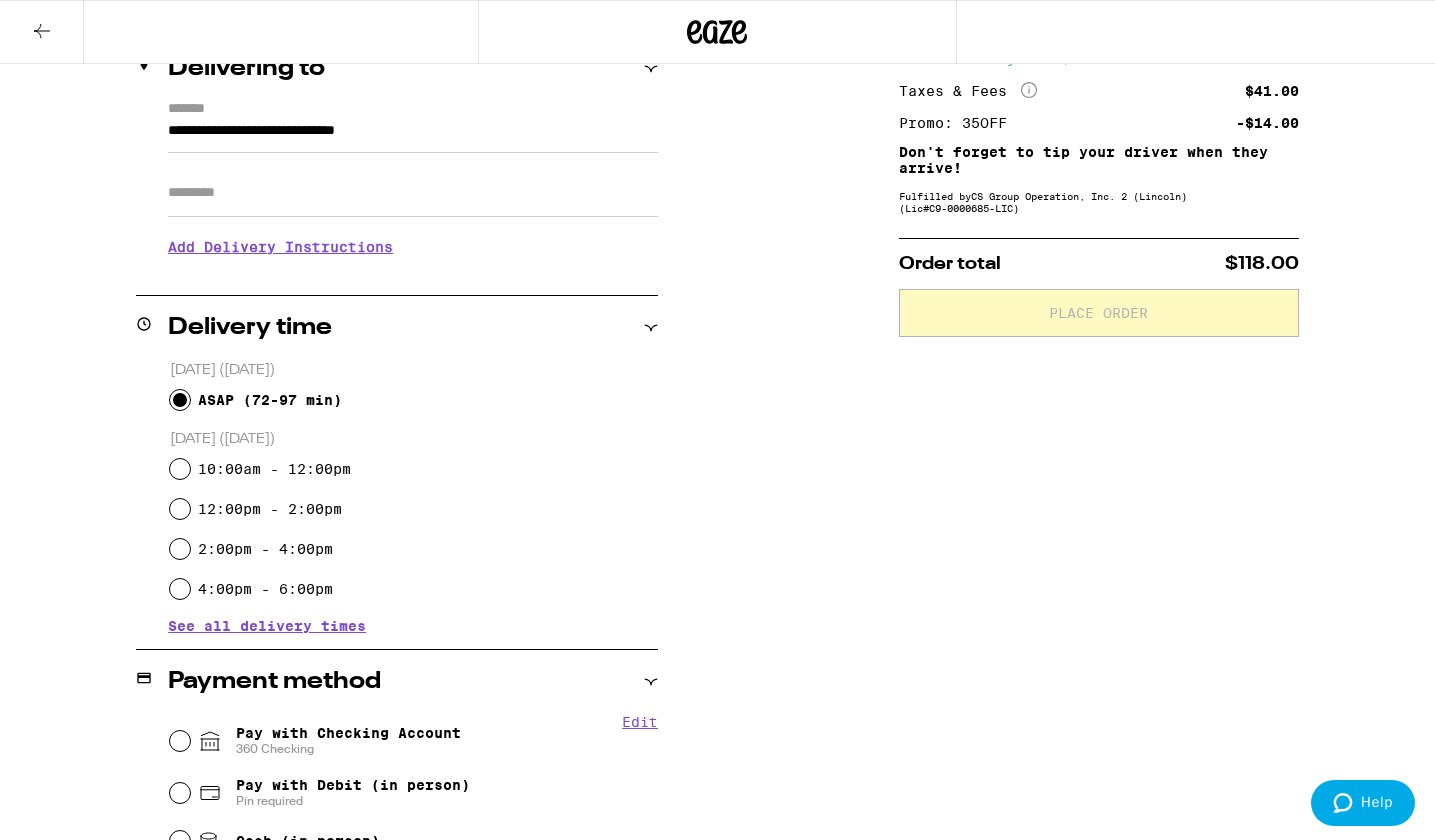 scroll, scrollTop: 5, scrollLeft: 0, axis: vertical 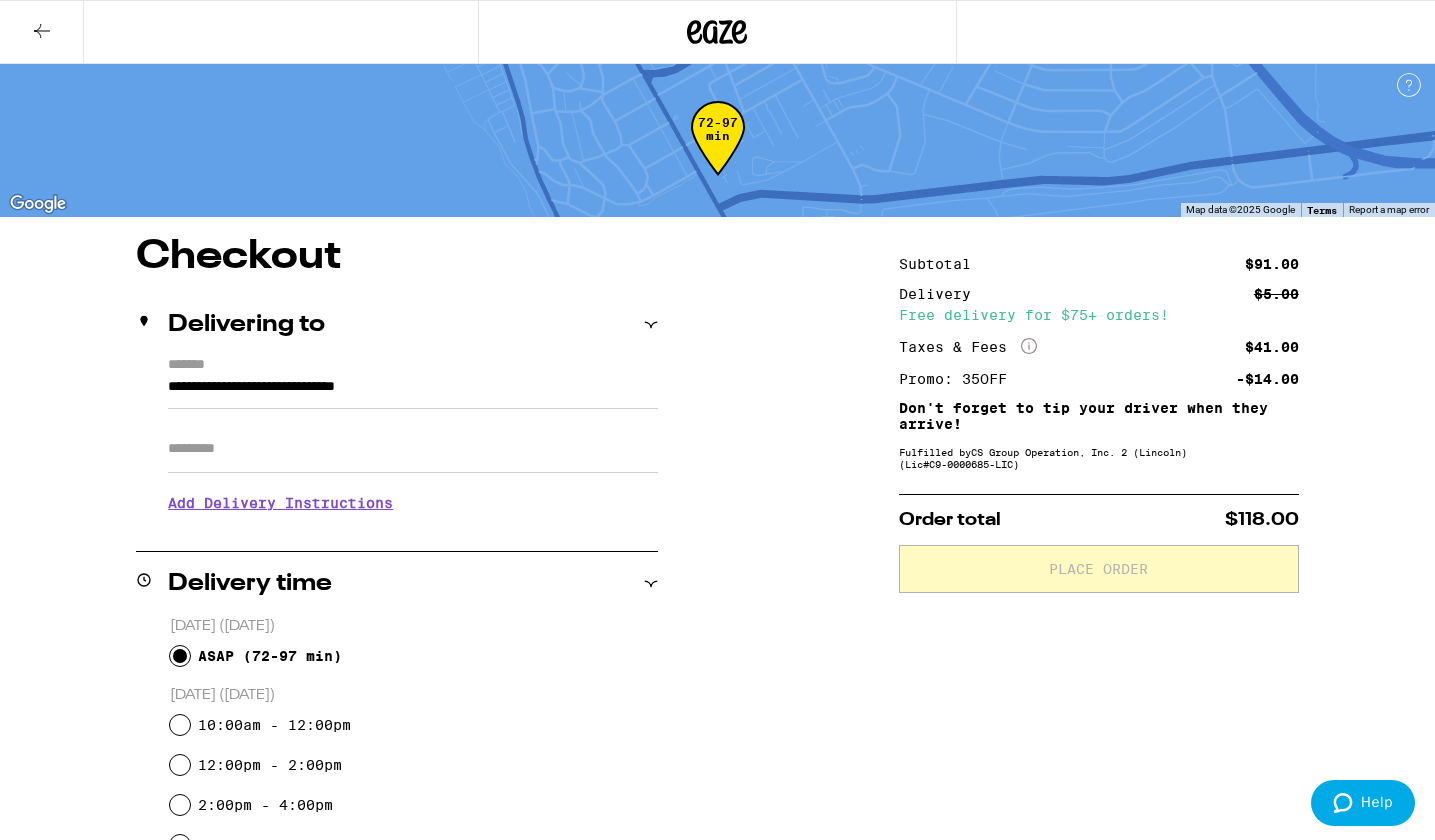 click 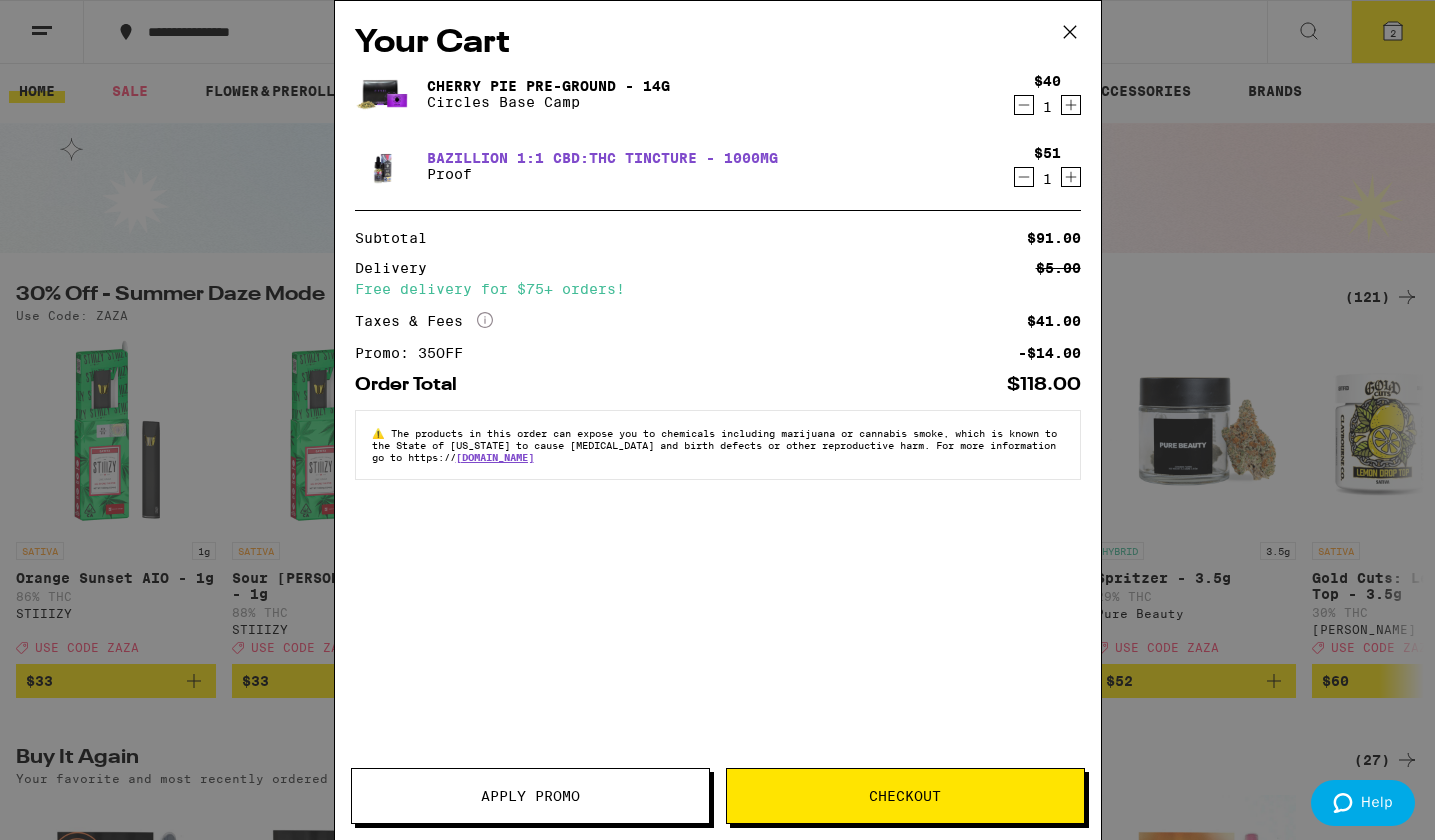 scroll, scrollTop: 0, scrollLeft: 0, axis: both 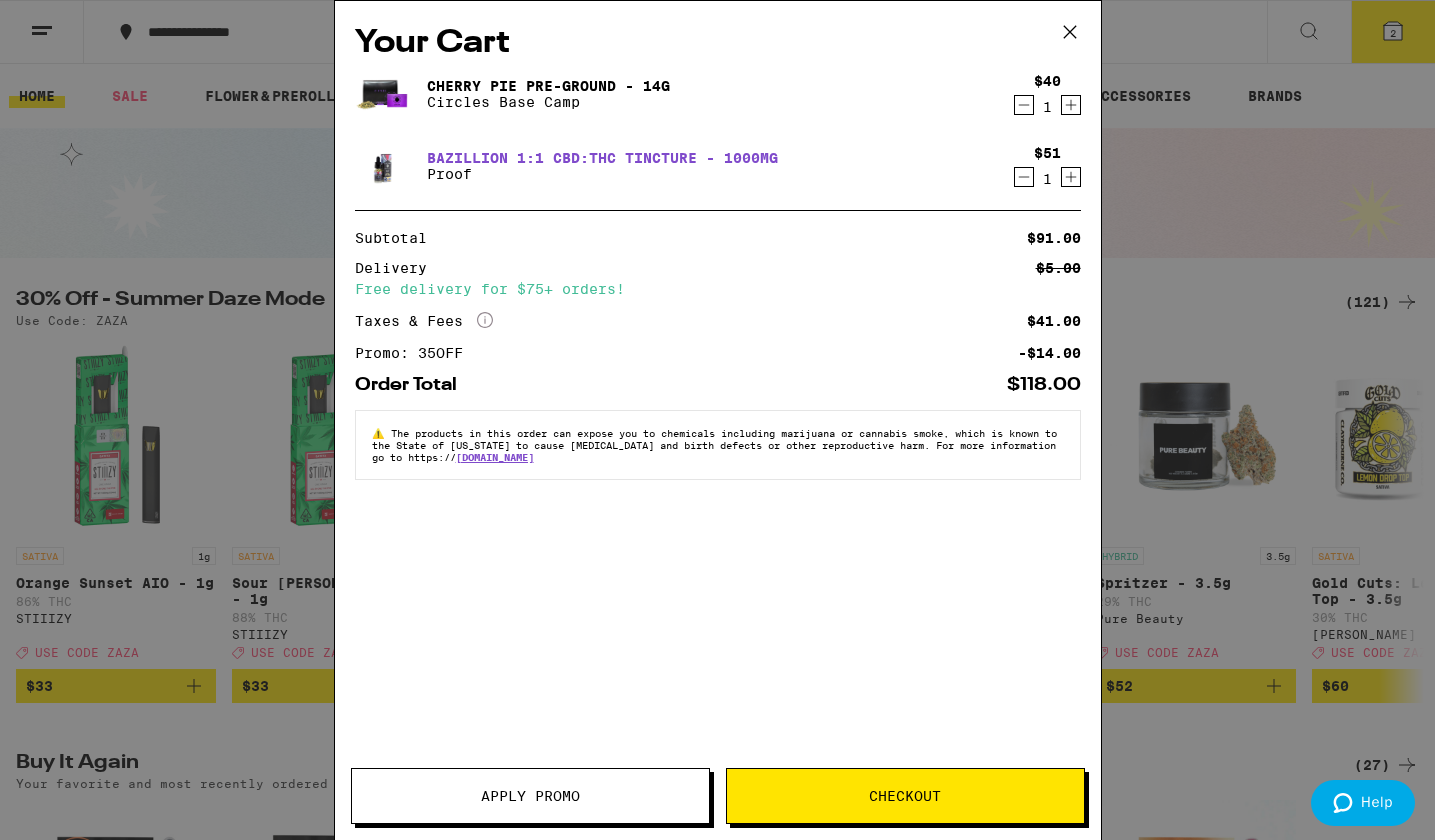 click on "Bazillion 1:1 CBD:THC Tincture - 1000mg" at bounding box center [602, 158] 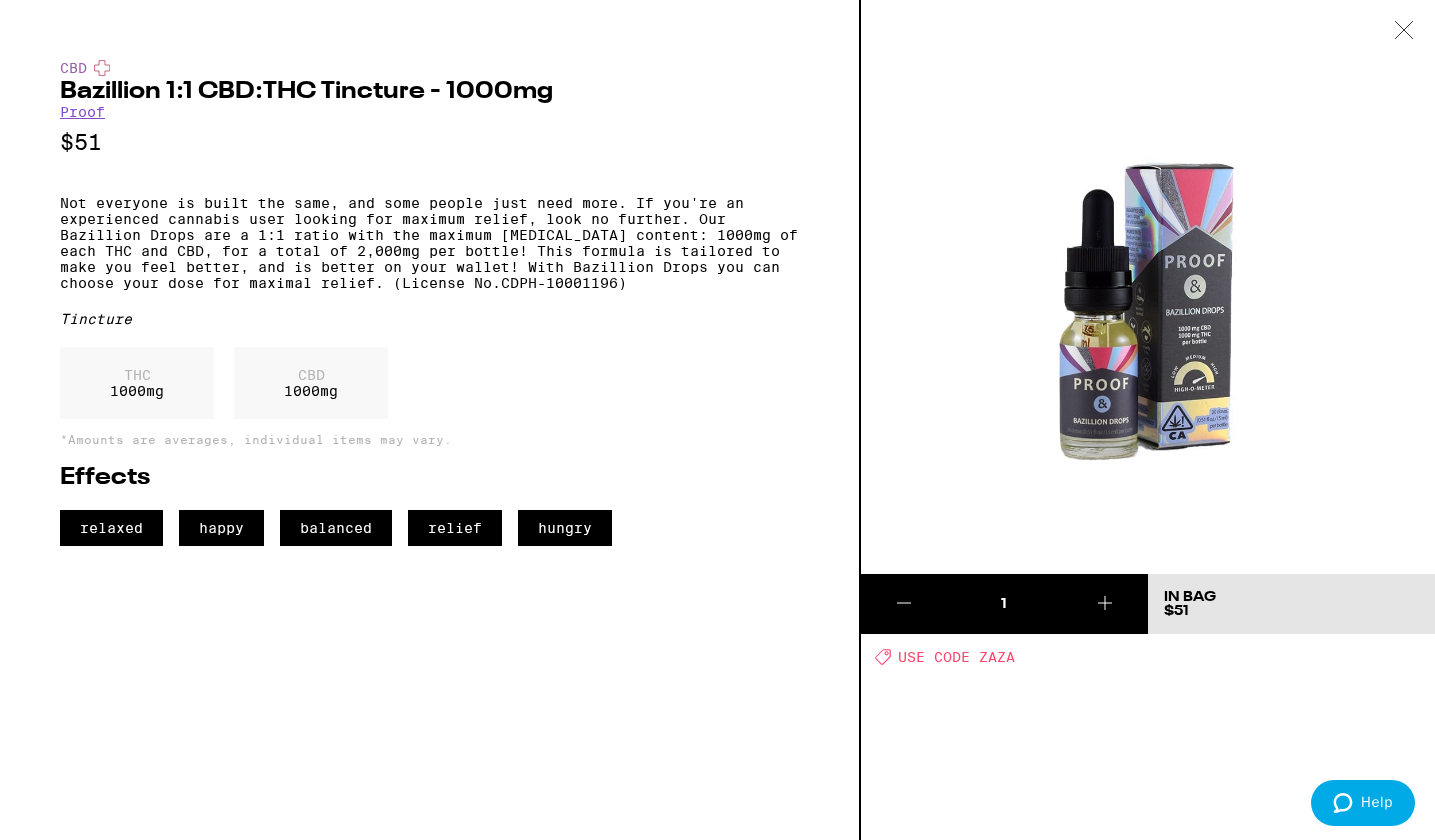 click 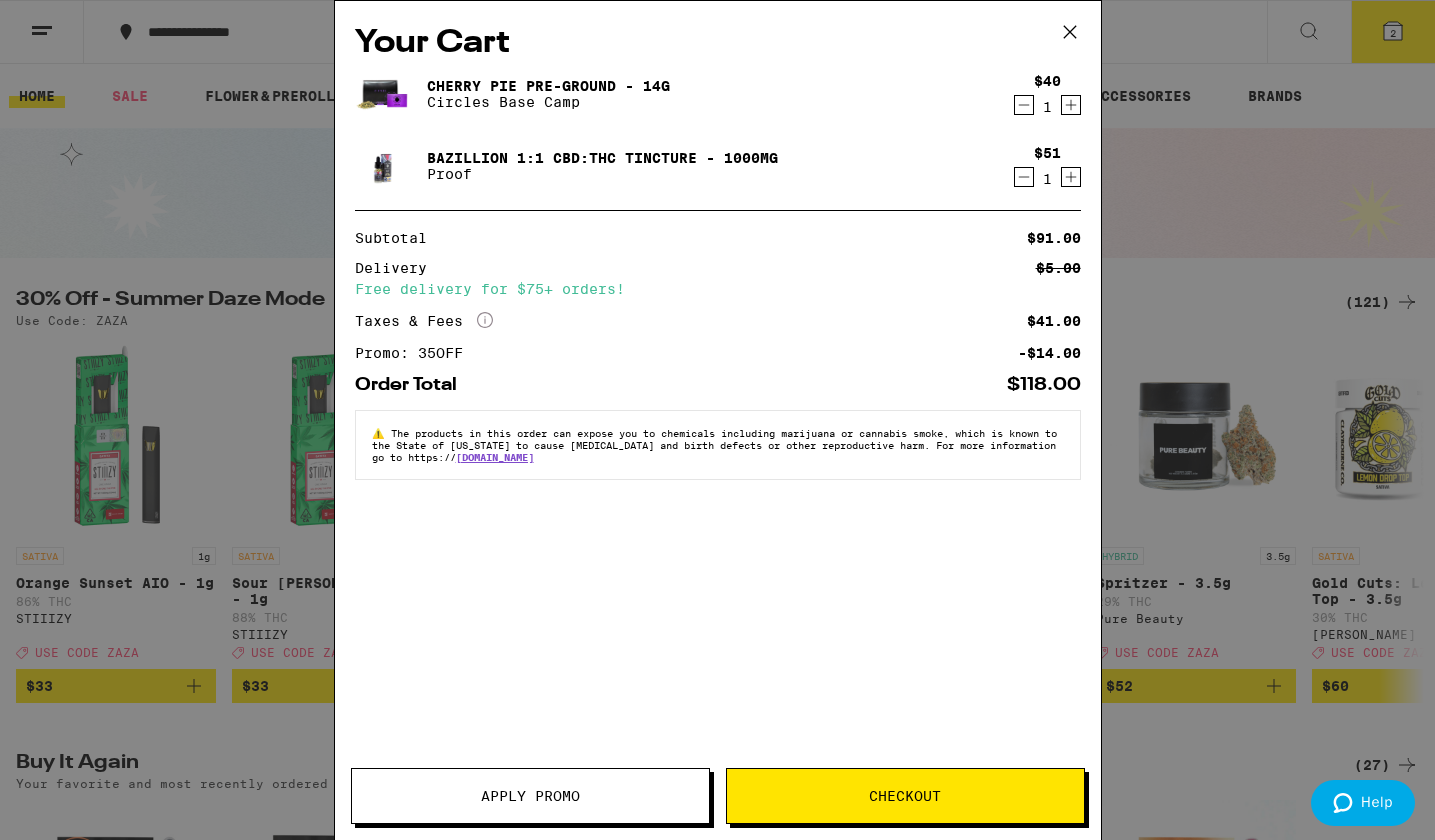 click on "Apply Promo" at bounding box center (530, 796) 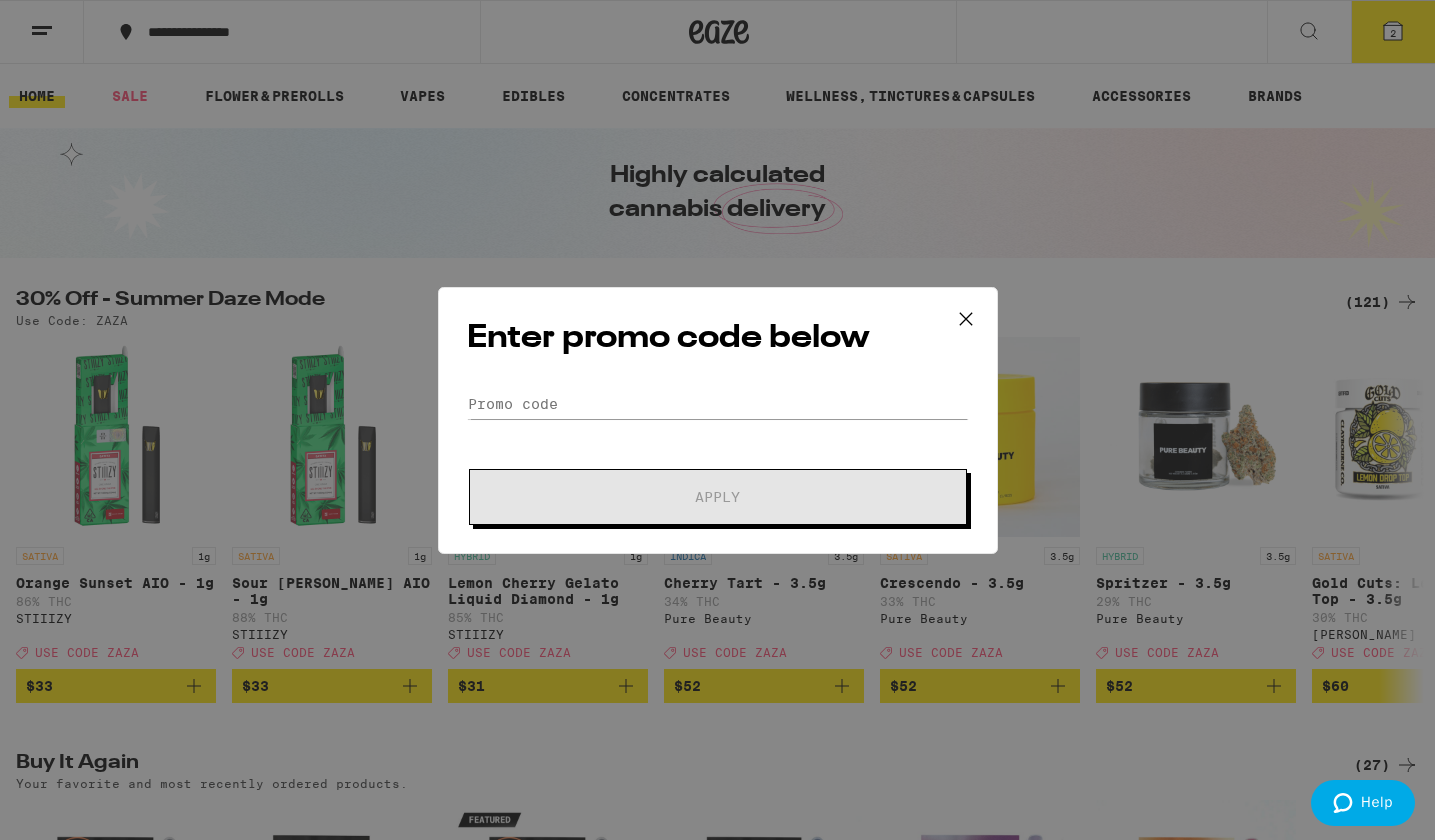 scroll, scrollTop: 0, scrollLeft: 0, axis: both 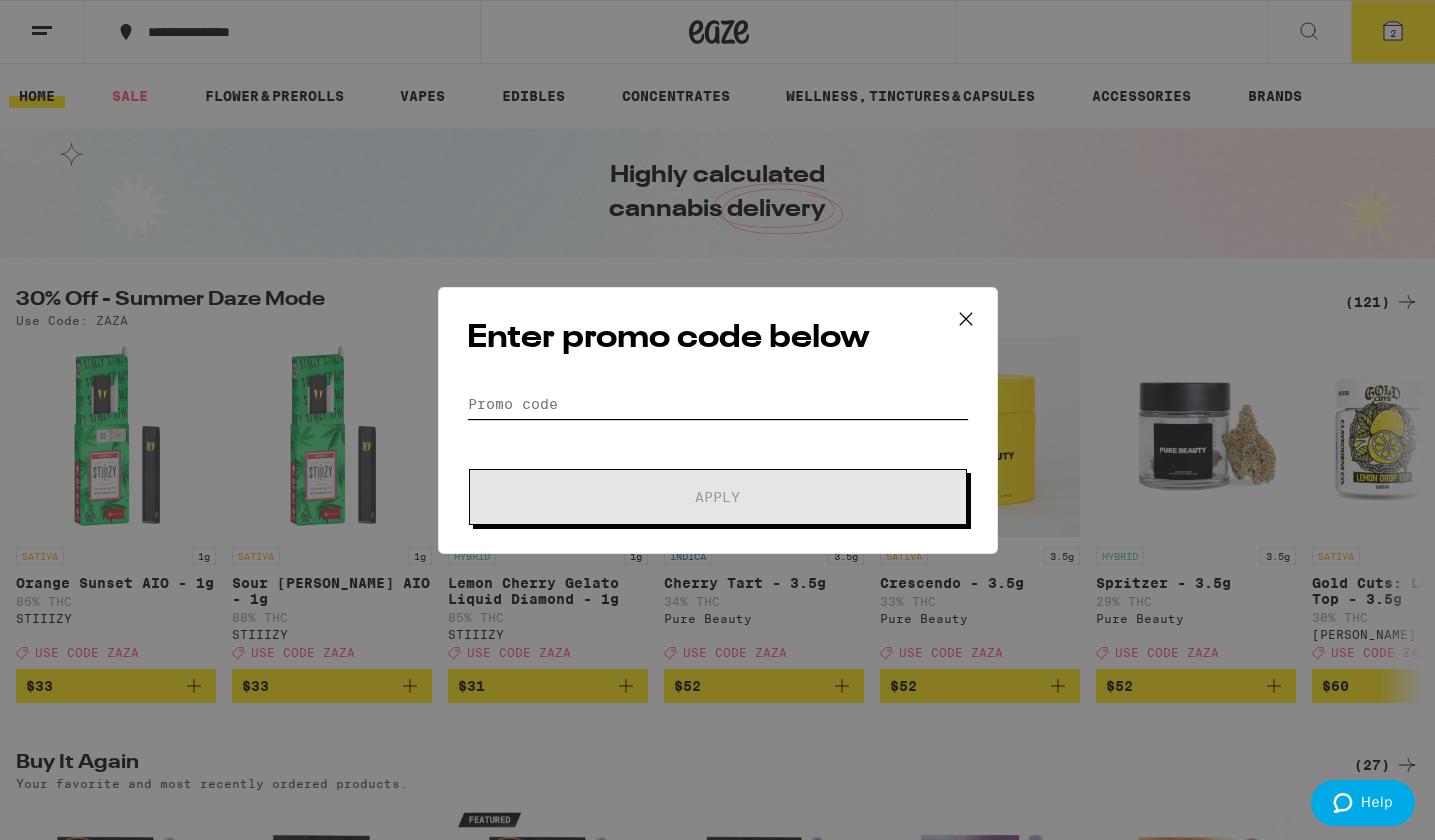 click on "Promo Code" at bounding box center (718, 404) 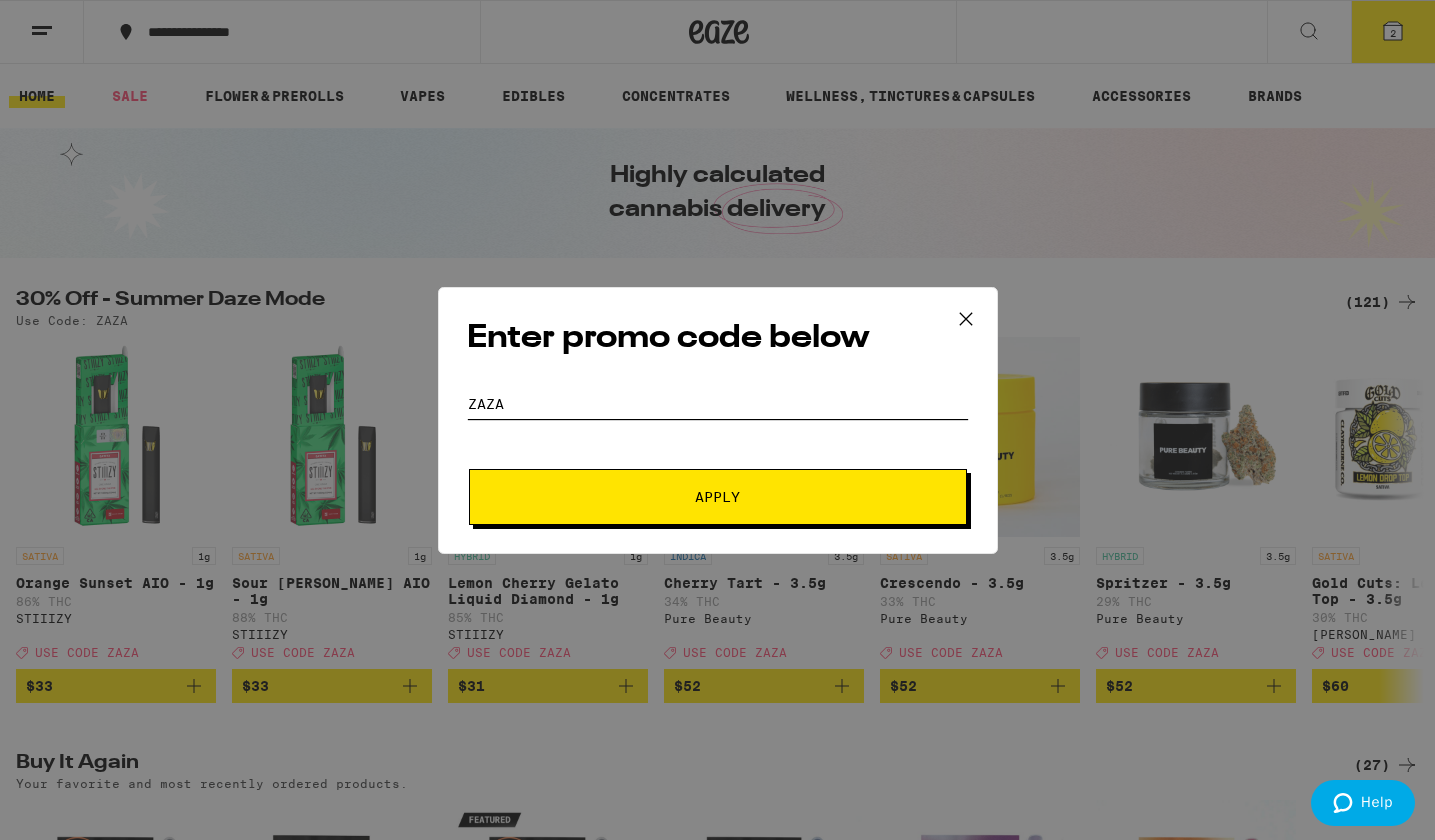 type on "zaza" 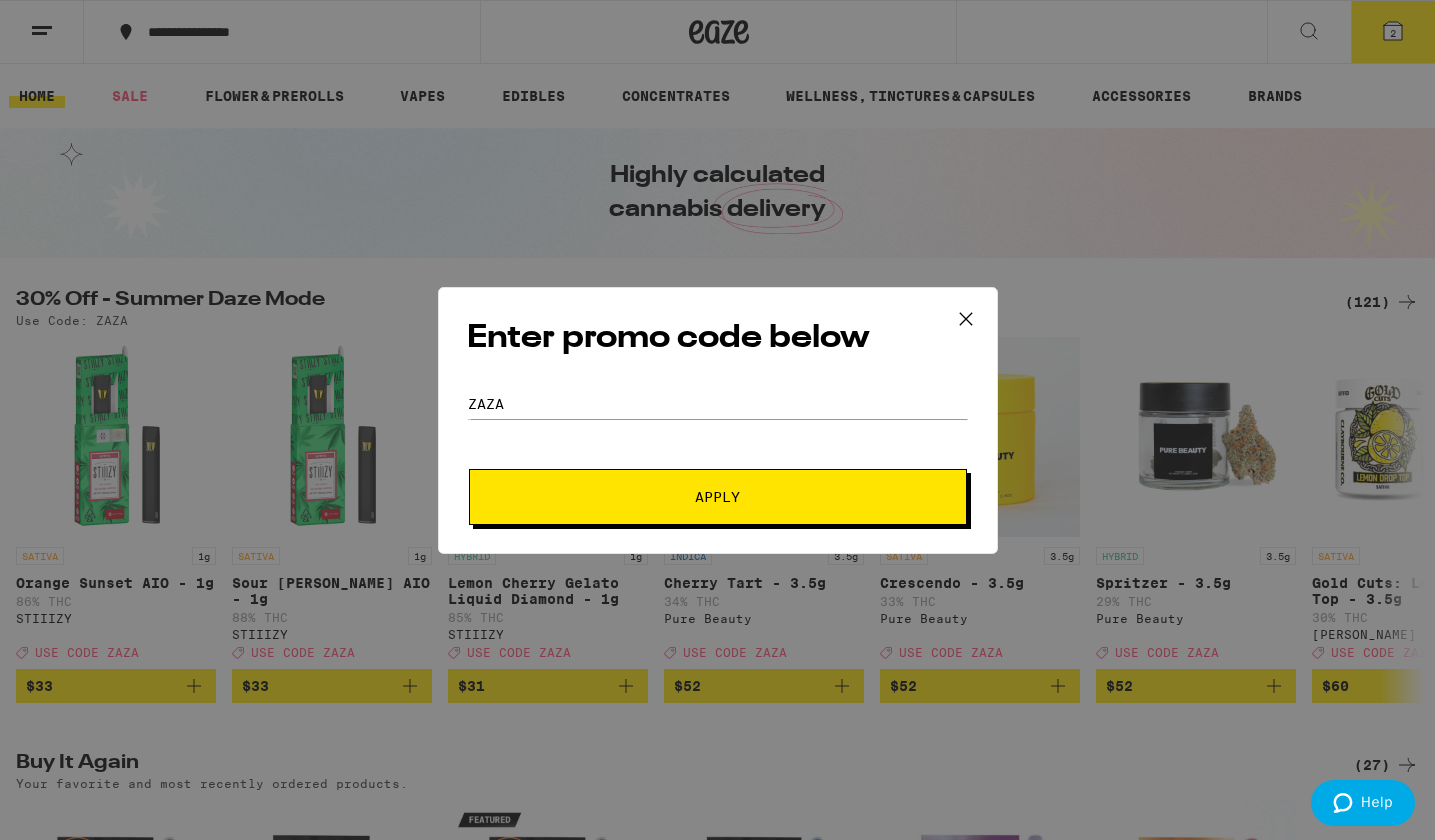 click on "Apply" at bounding box center [718, 497] 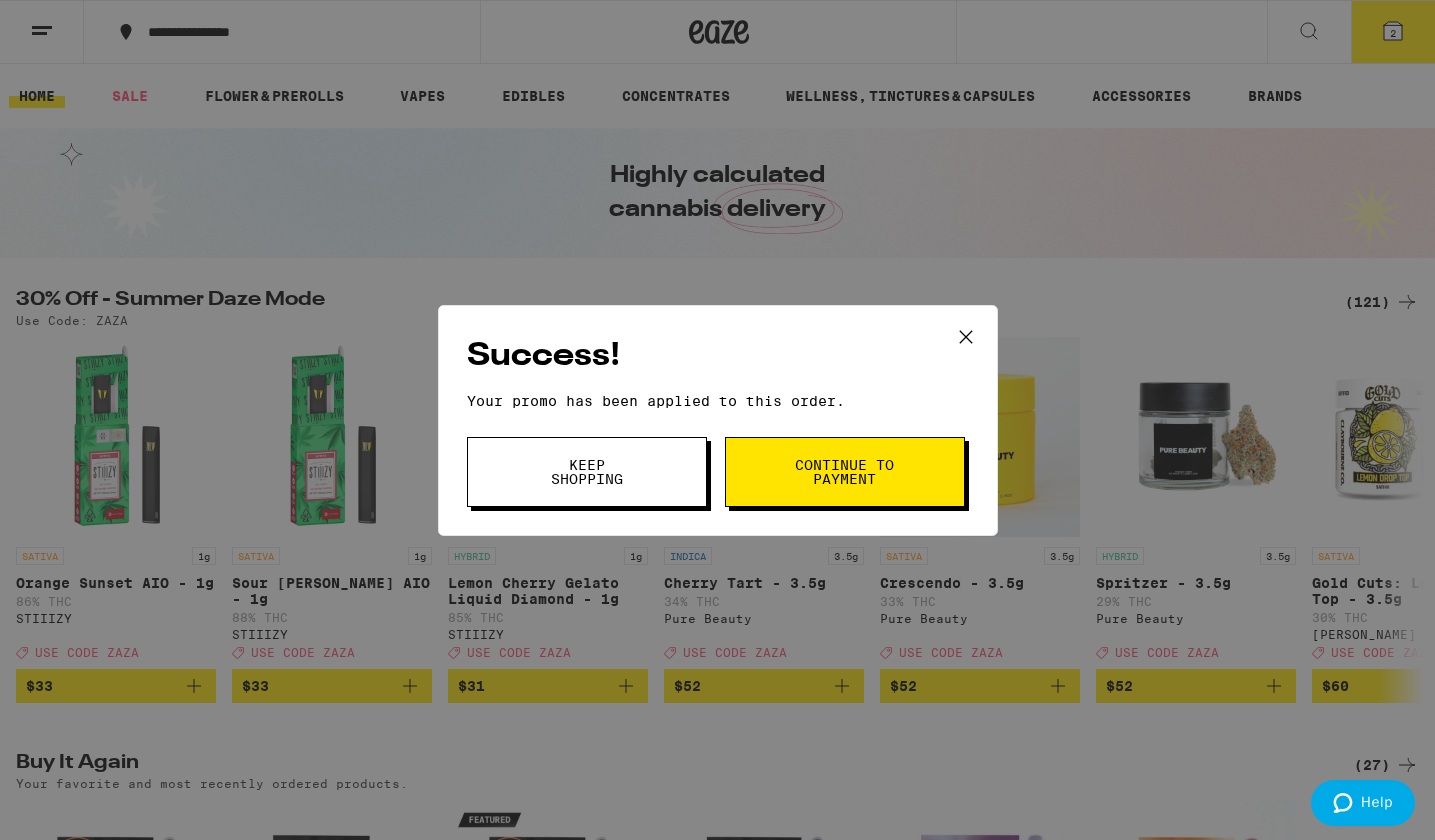 click on "Continue to payment" at bounding box center [845, 472] 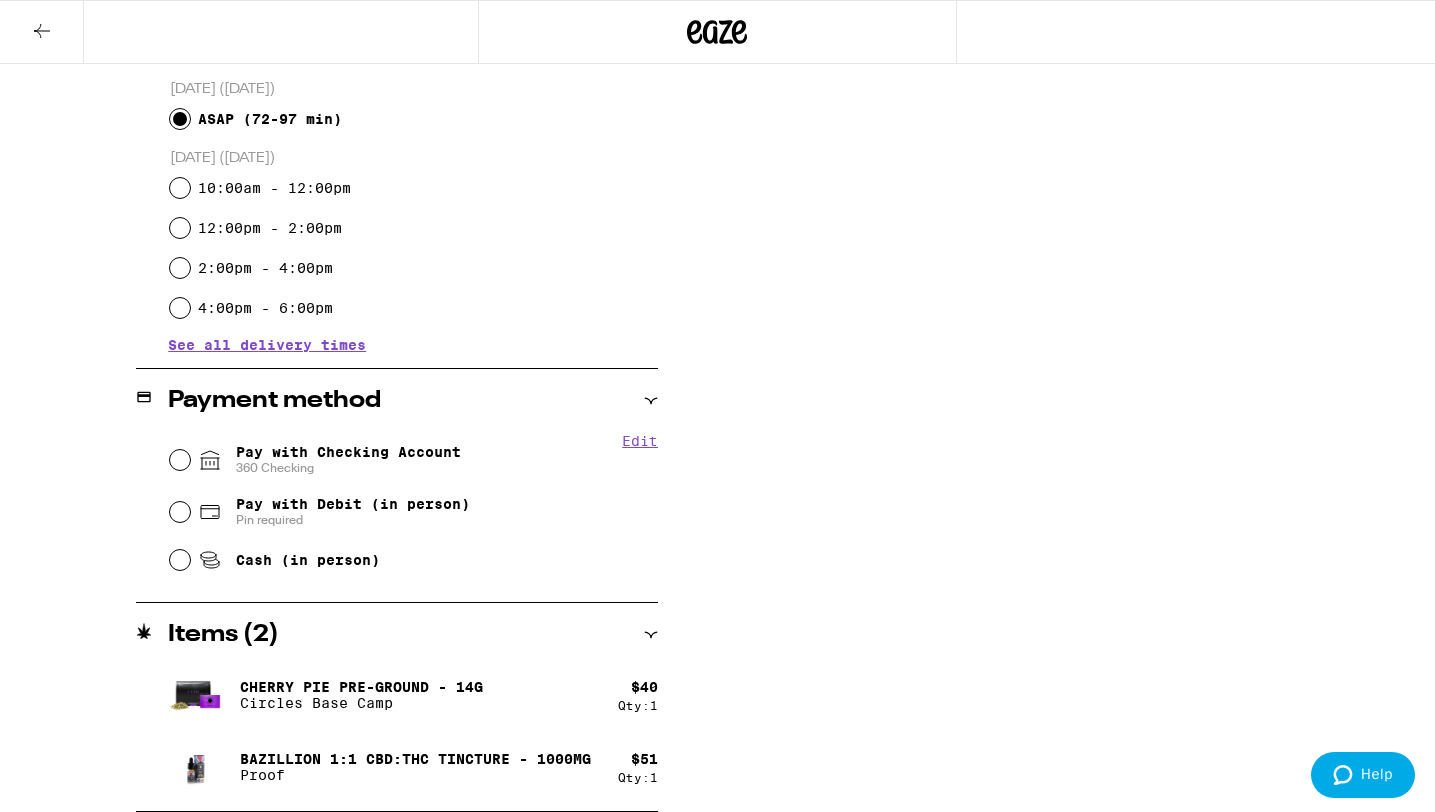 scroll, scrollTop: 542, scrollLeft: 0, axis: vertical 